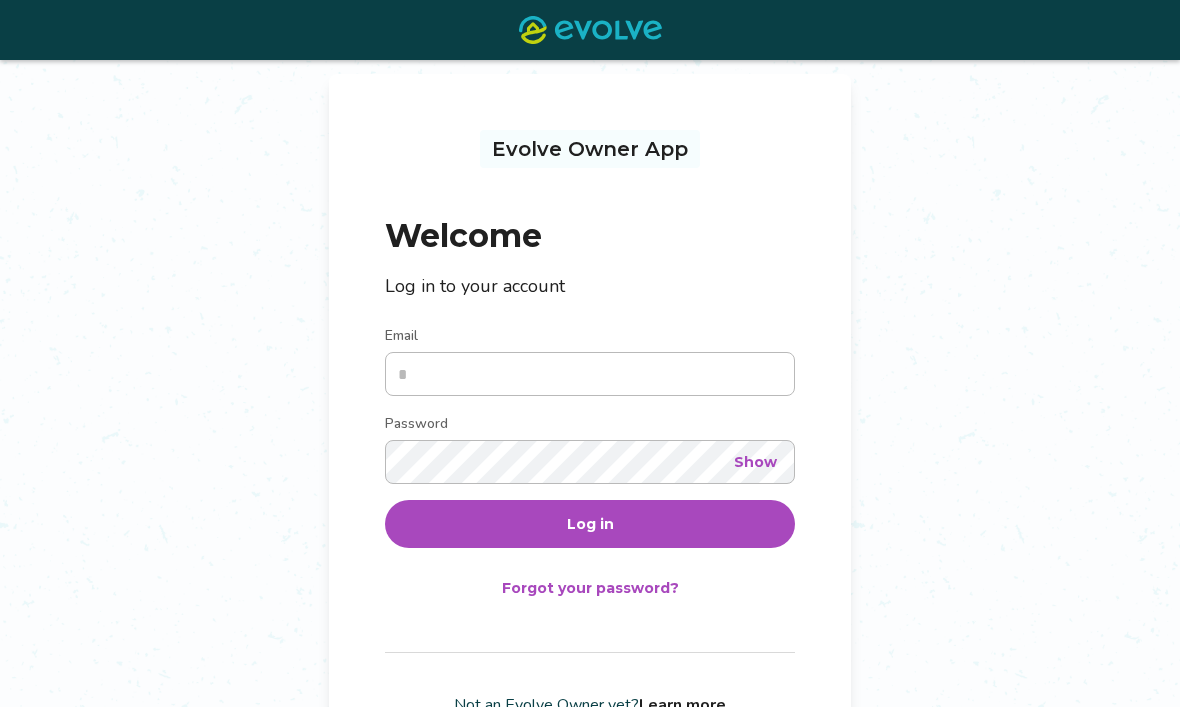 scroll, scrollTop: 49, scrollLeft: 0, axis: vertical 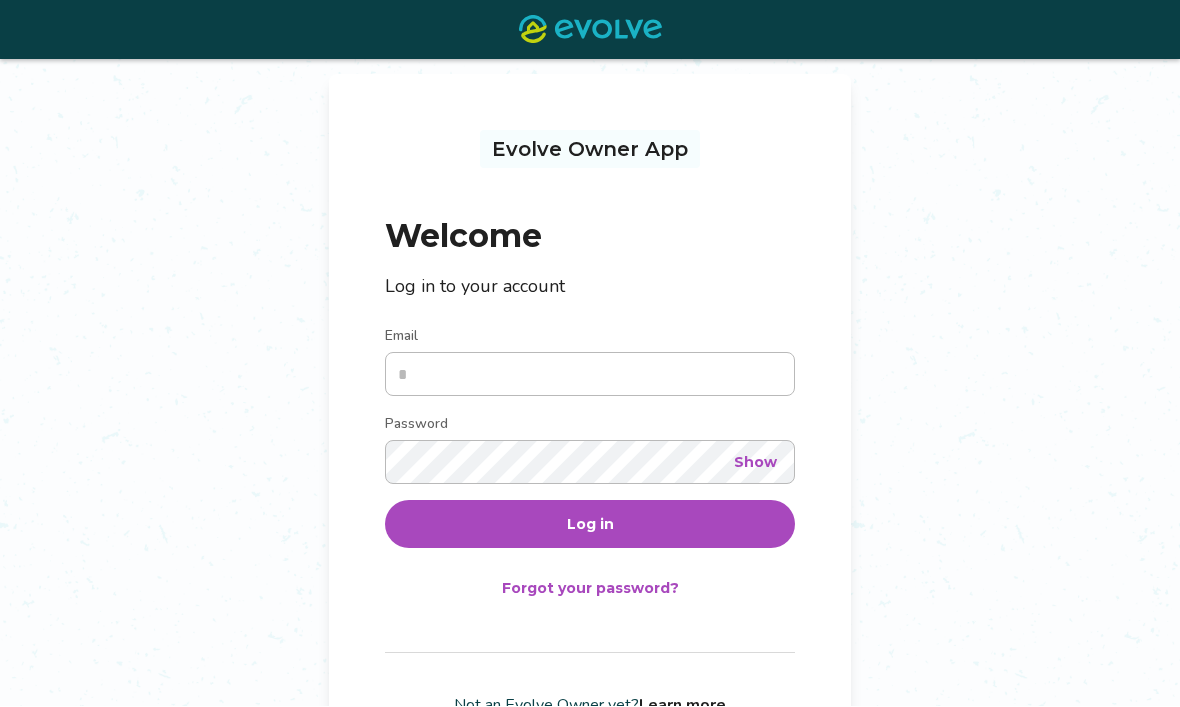 click on "Email" at bounding box center [590, 375] 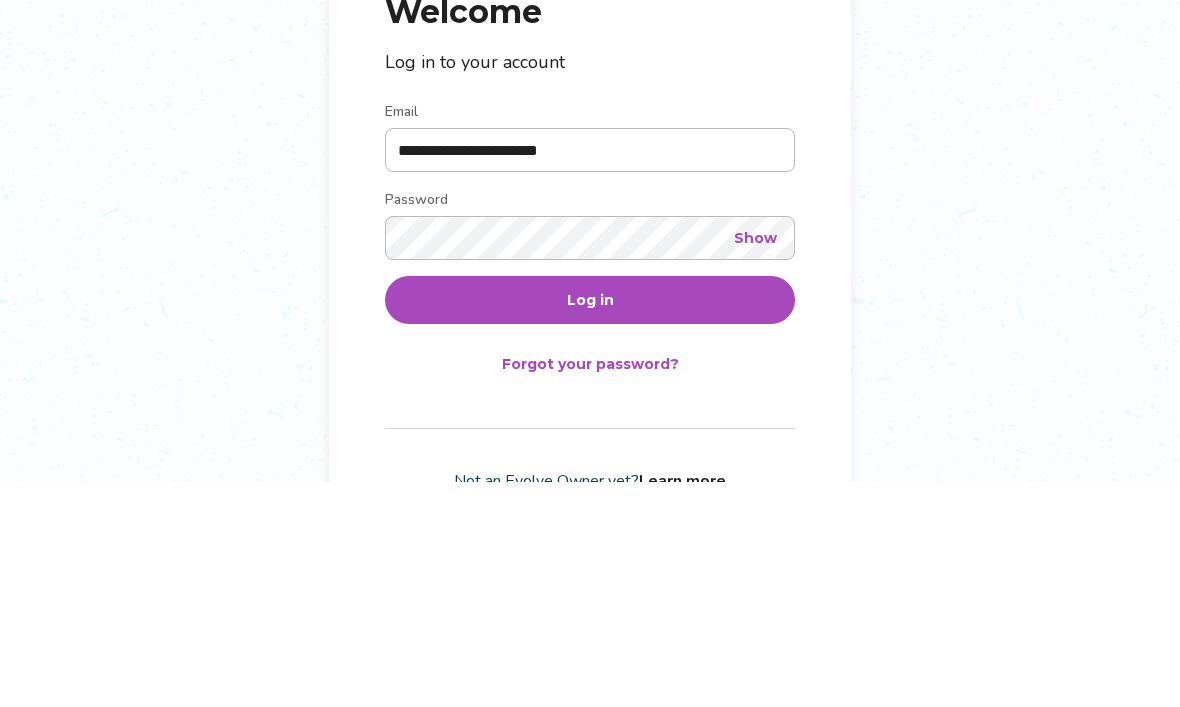 type on "**********" 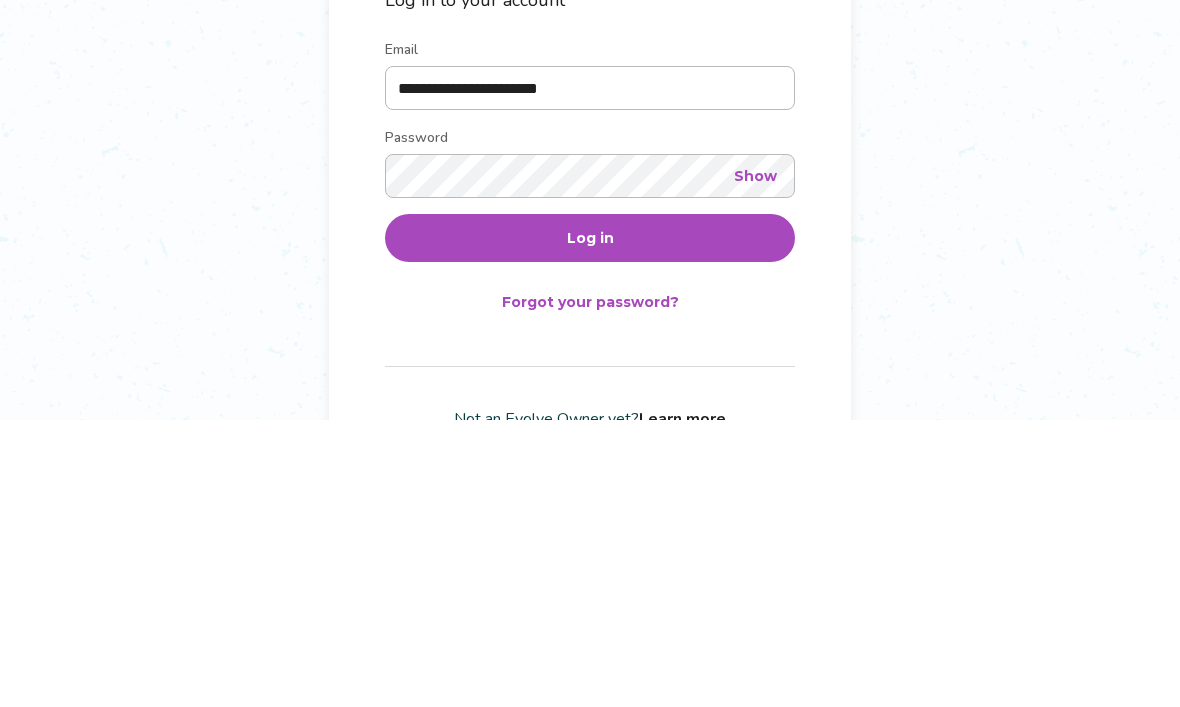 click on "Log in" at bounding box center [590, 525] 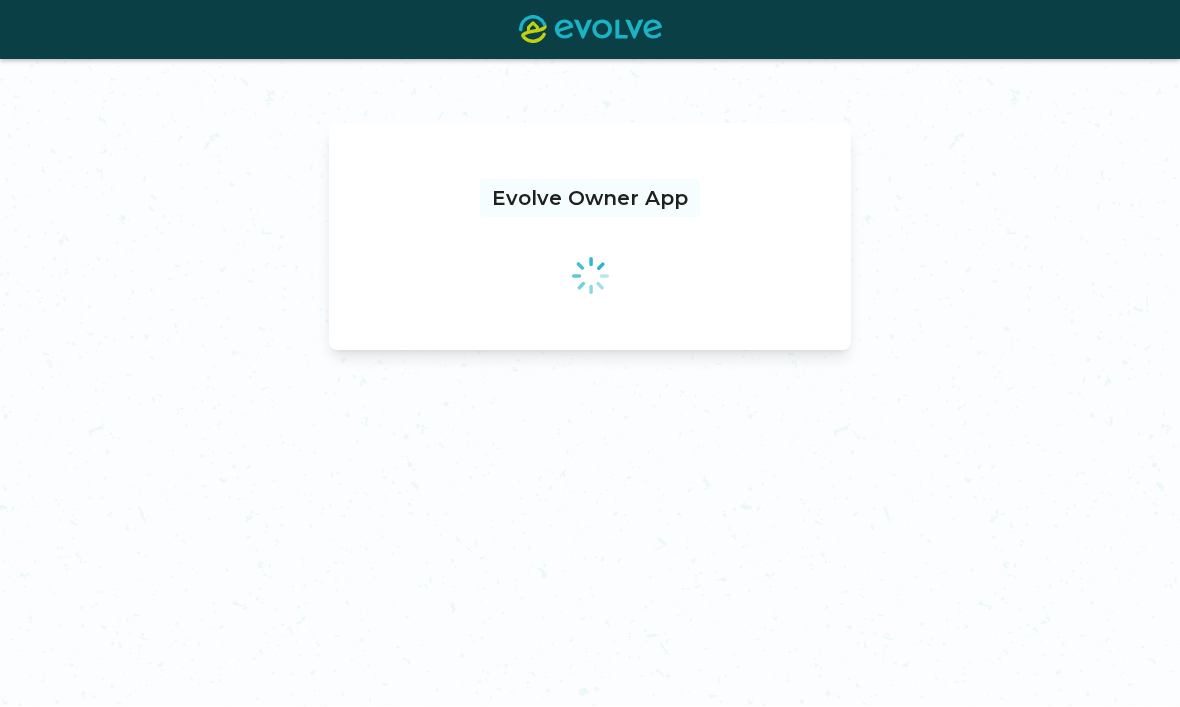 scroll, scrollTop: 0, scrollLeft: 0, axis: both 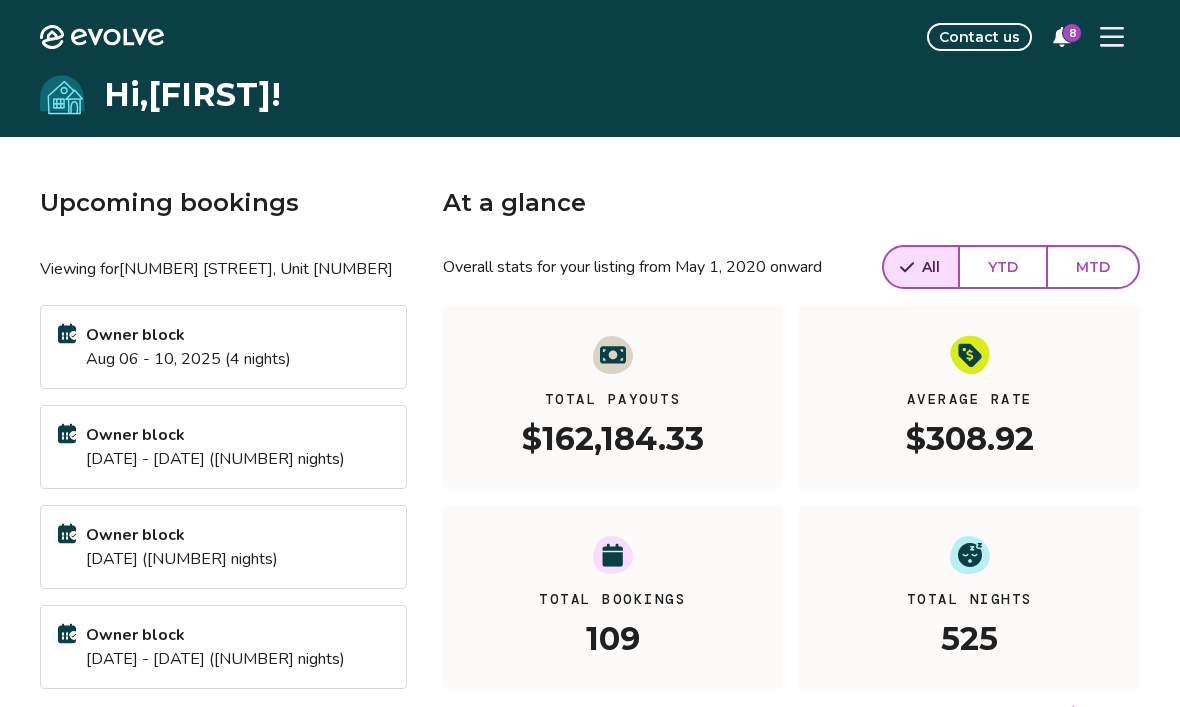 click on "View calendar" at bounding box center [351, 713] 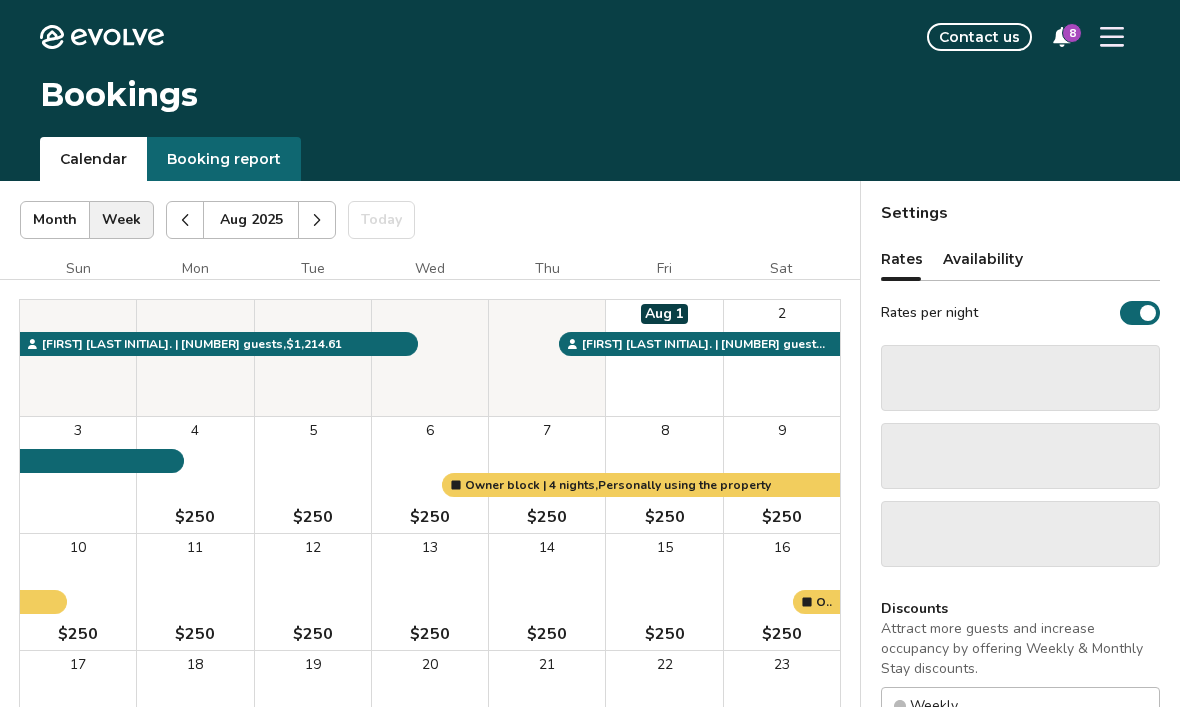 click at bounding box center [317, 220] 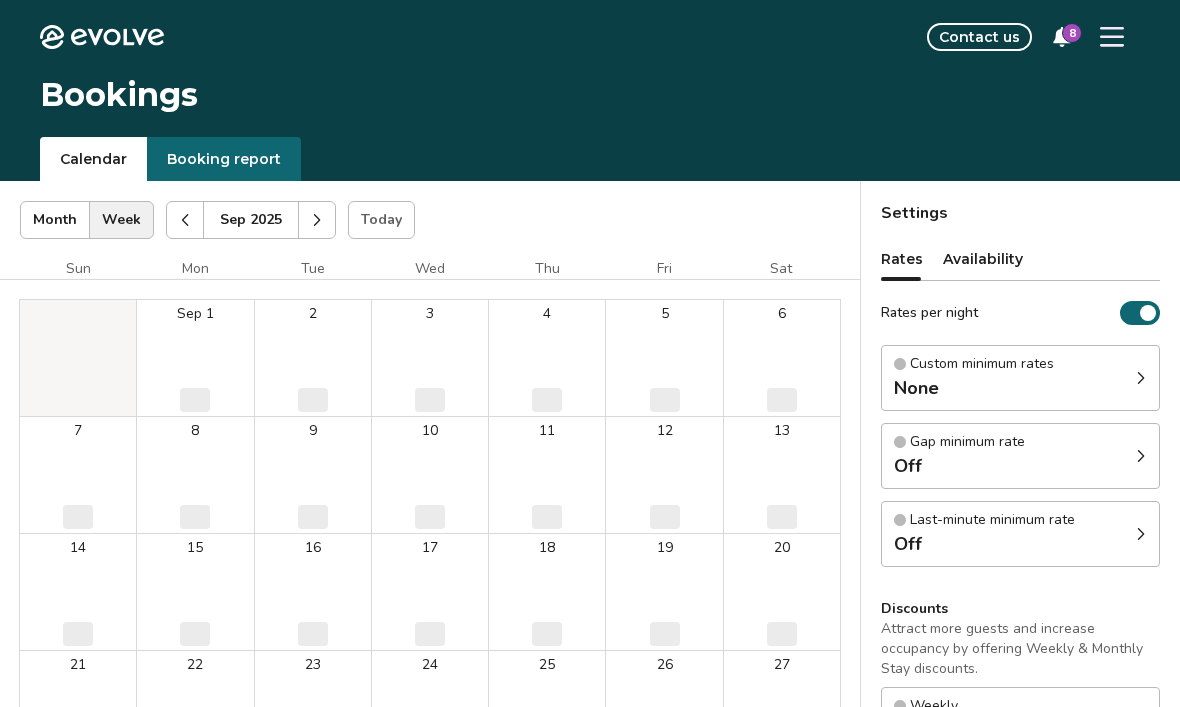 click at bounding box center [317, 220] 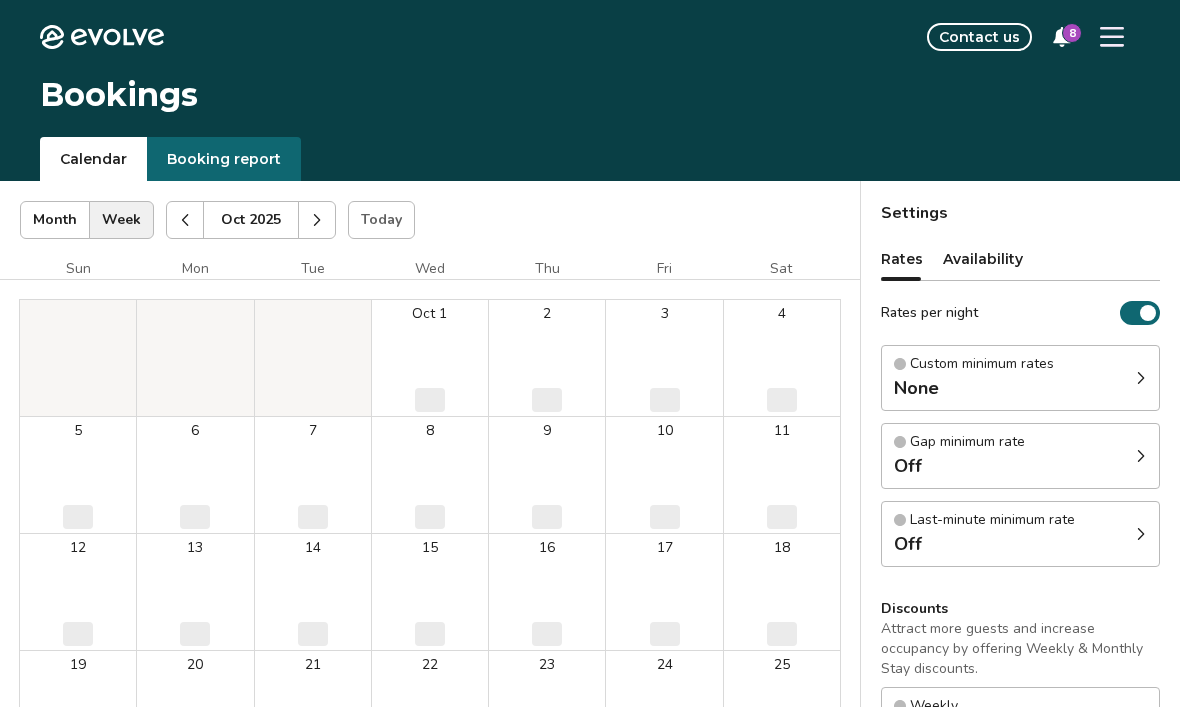 click at bounding box center [317, 220] 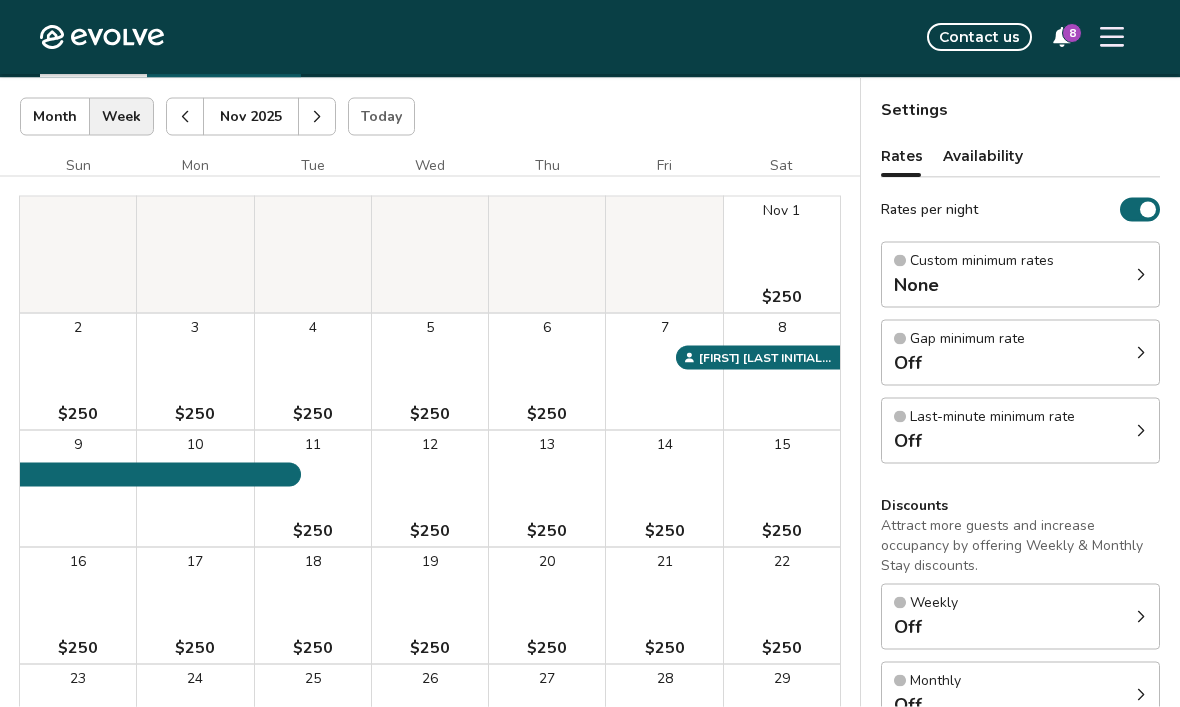 click on "13 $250" at bounding box center (547, 489) 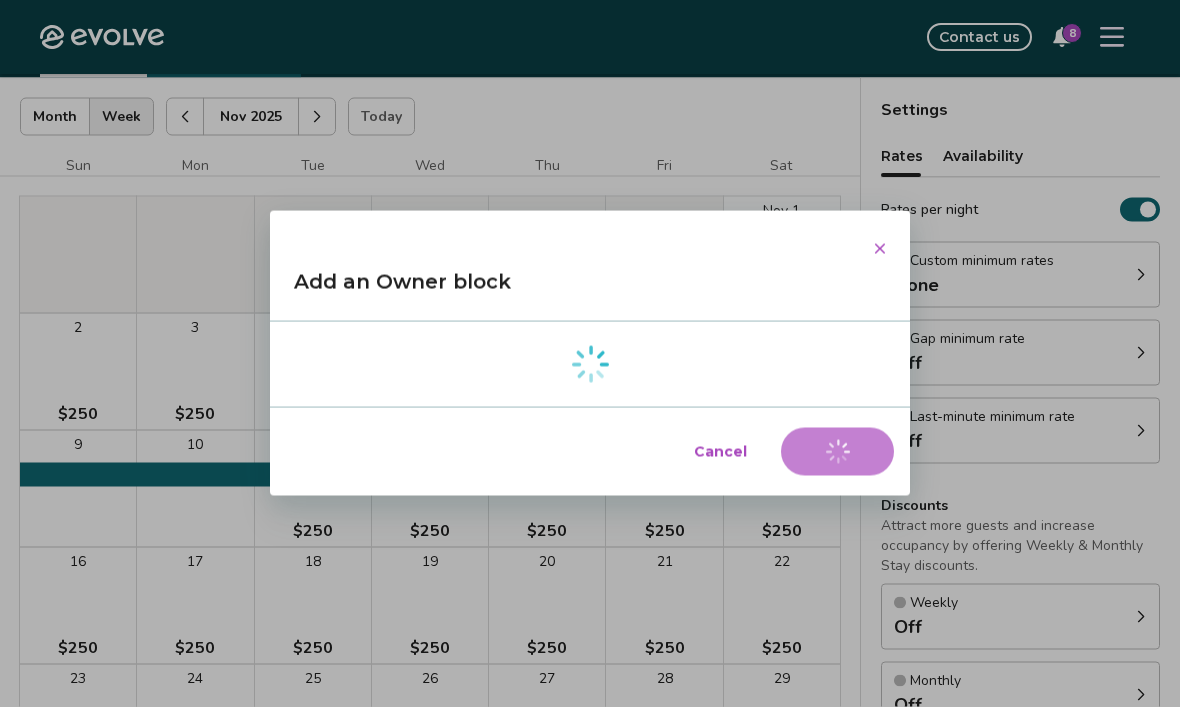 scroll, scrollTop: 105, scrollLeft: 0, axis: vertical 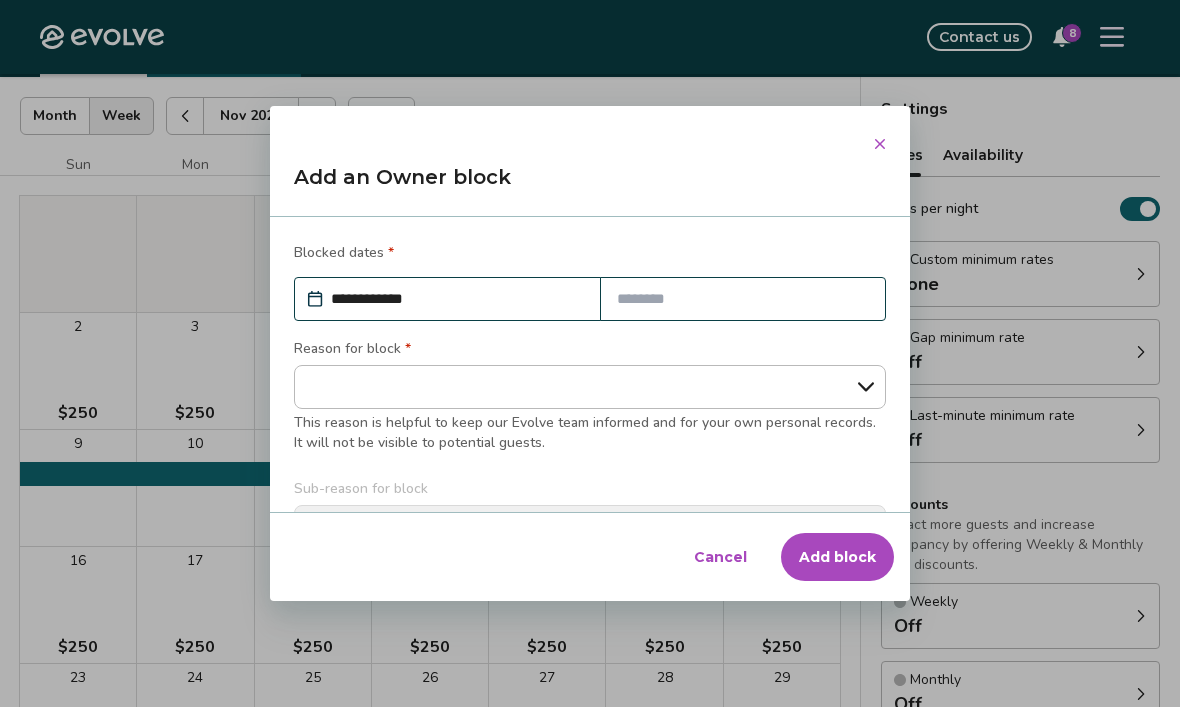 click at bounding box center [743, 299] 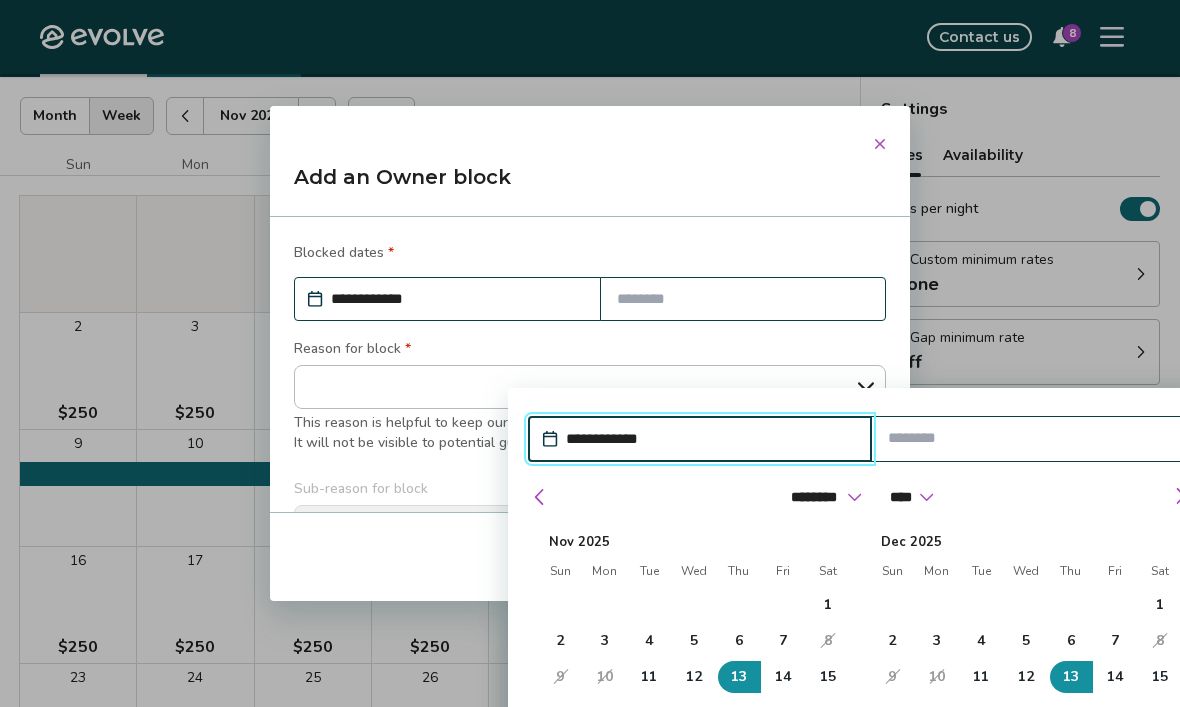 click on "19" at bounding box center [694, 713] 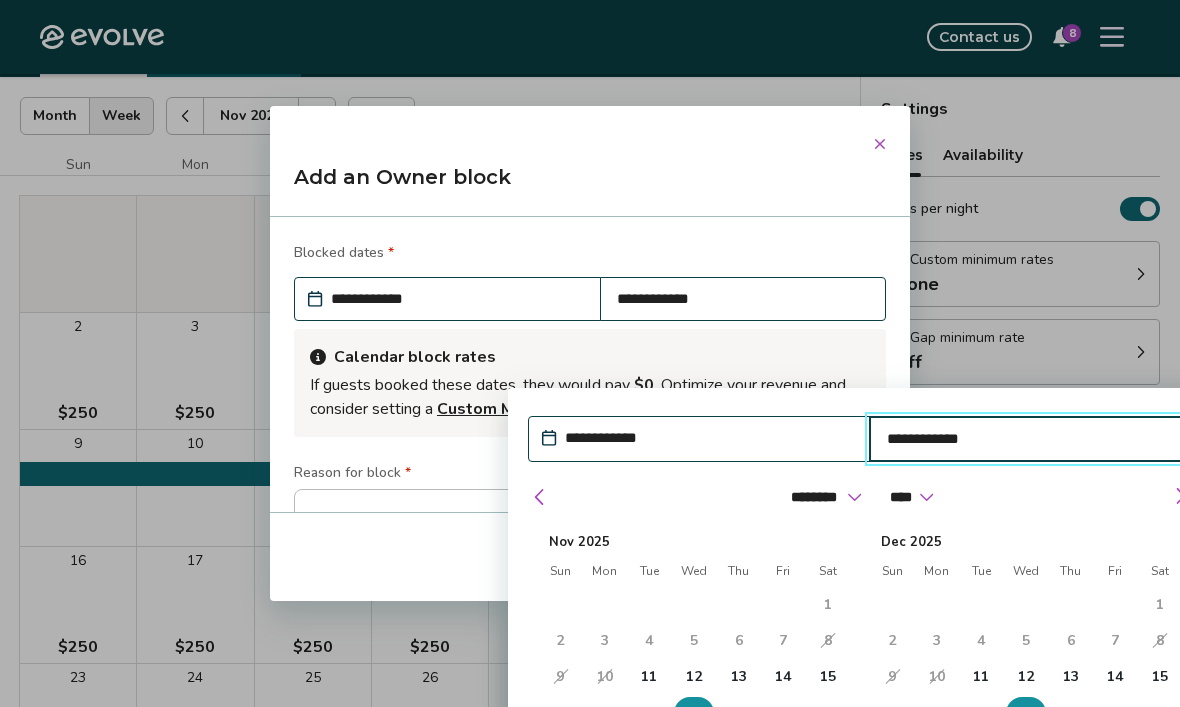 click on "**********" at bounding box center (709, 438) 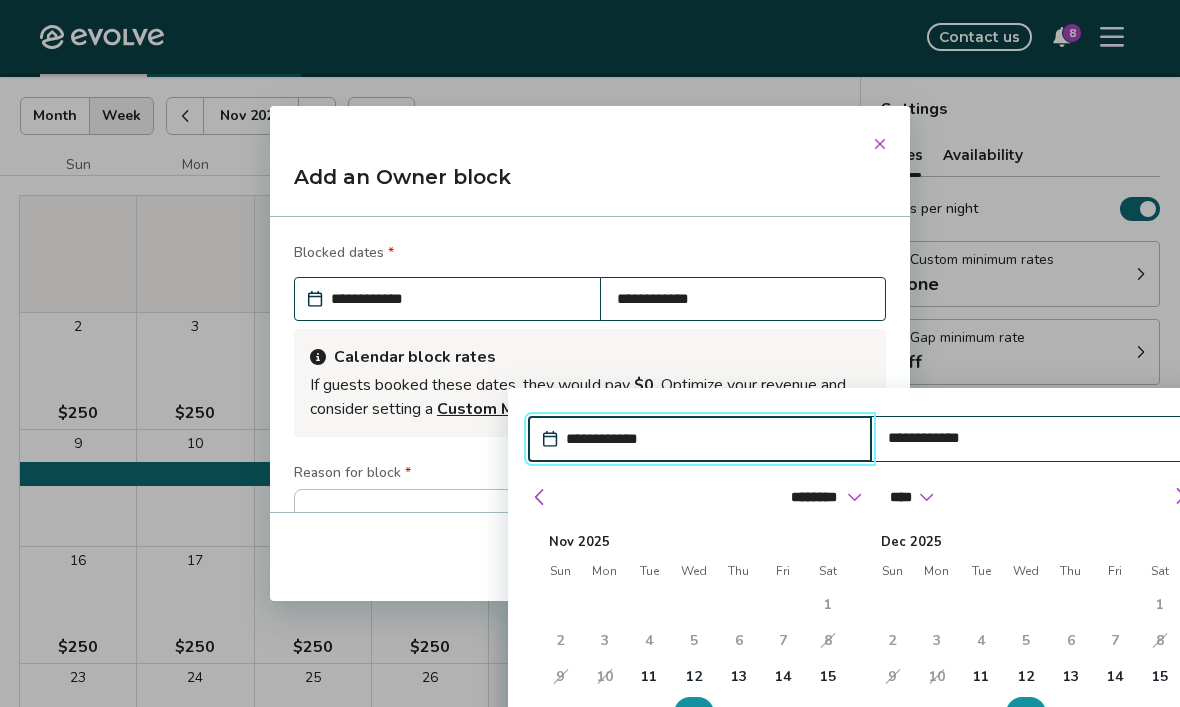 click on "13" at bounding box center (739, 677) 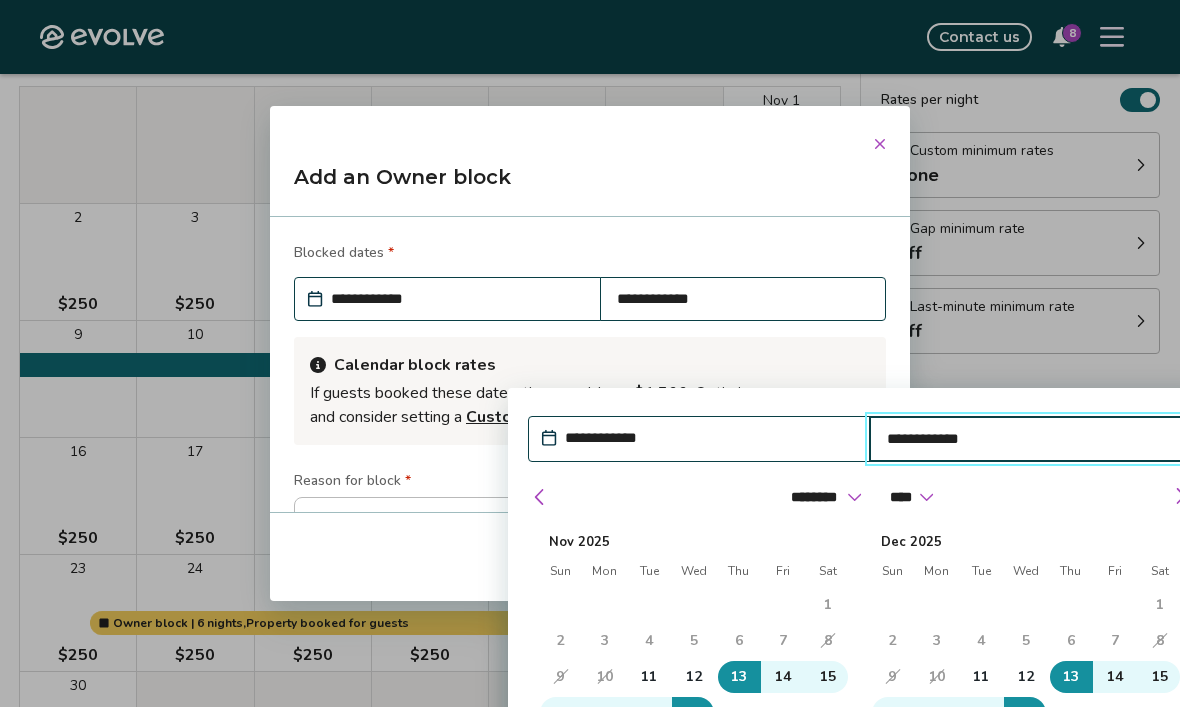scroll, scrollTop: 215, scrollLeft: 0, axis: vertical 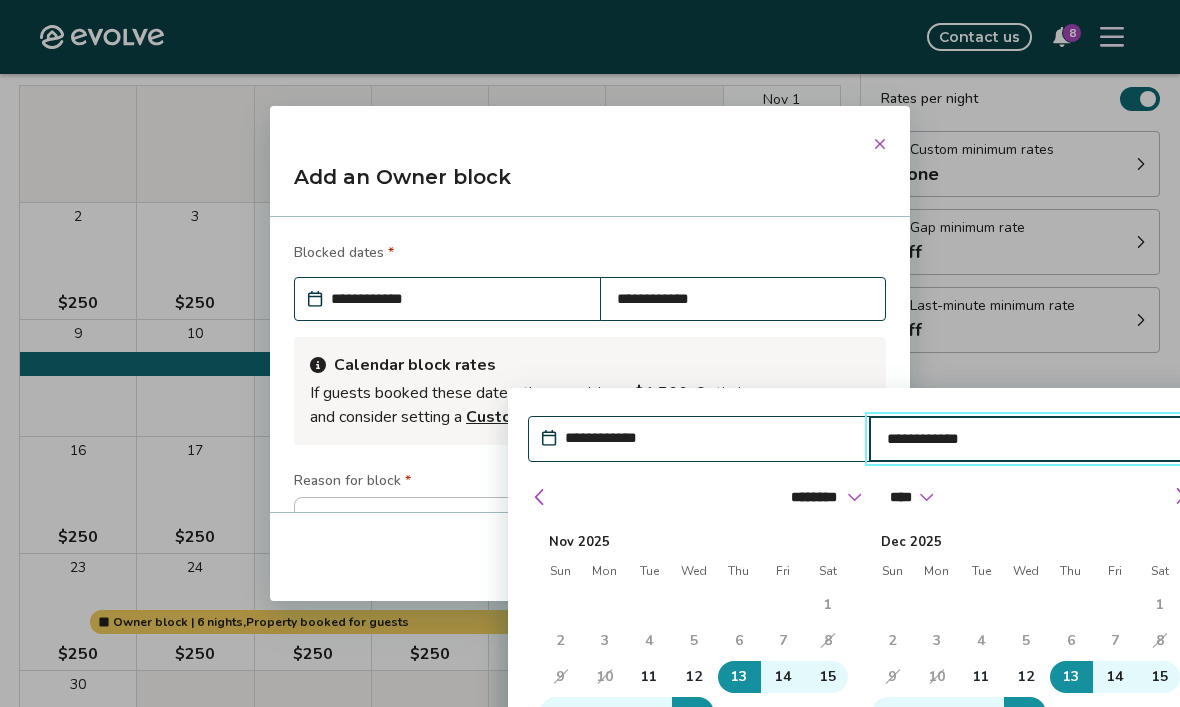 click on "**********" at bounding box center [590, 353] 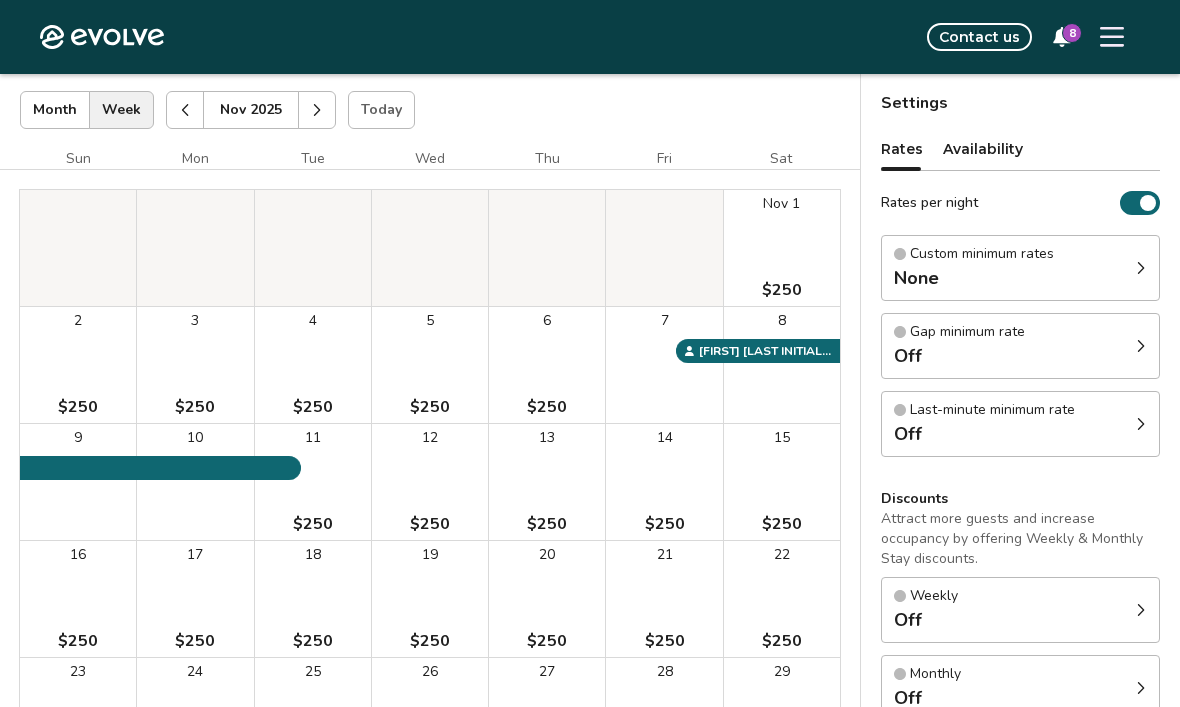 scroll, scrollTop: 108, scrollLeft: 0, axis: vertical 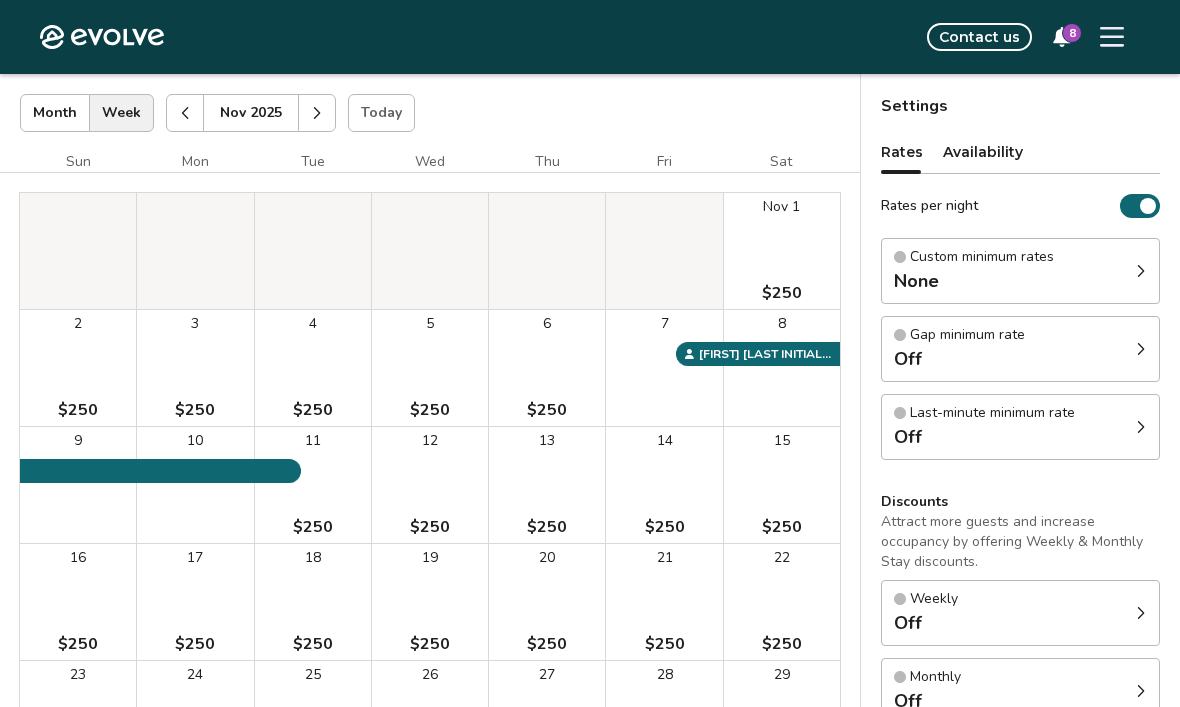 click on "13 $250" at bounding box center [547, 485] 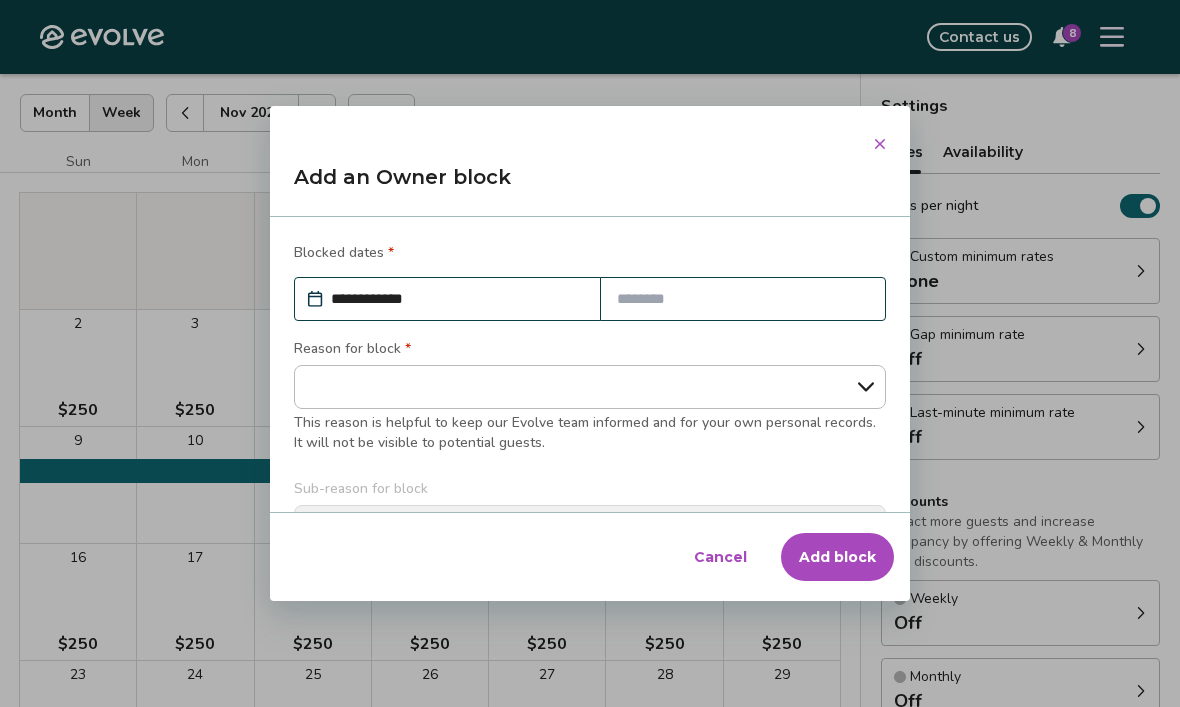 select on "**********" 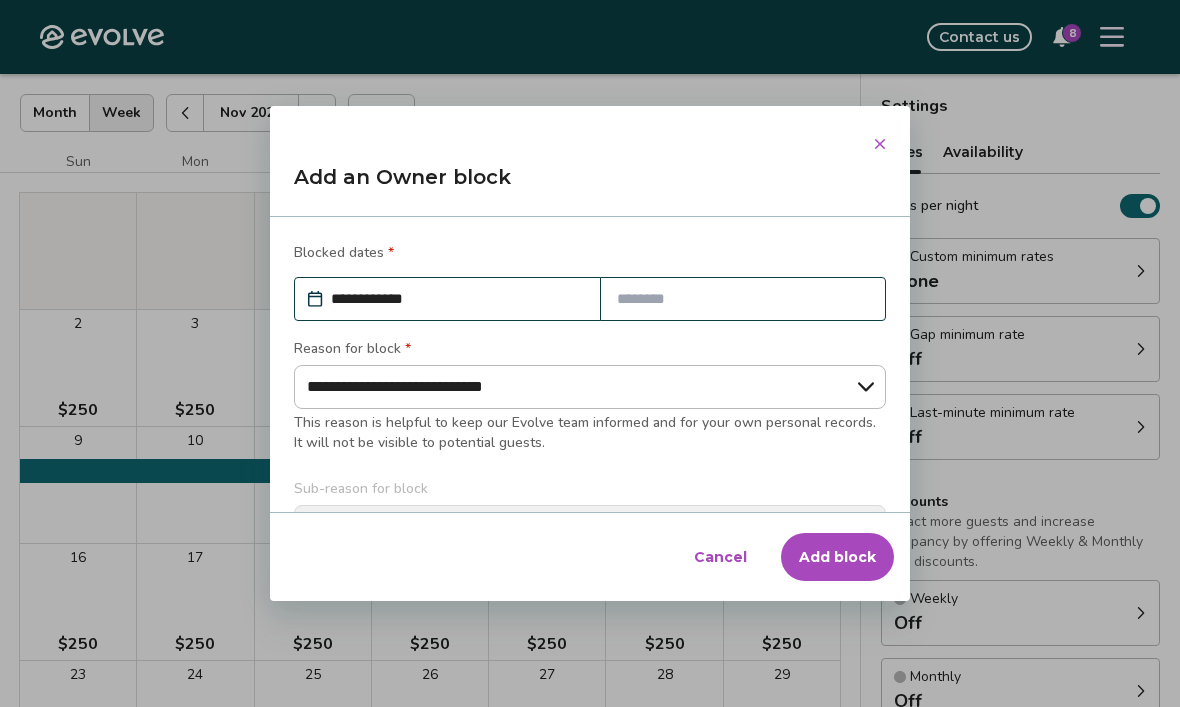 type on "*" 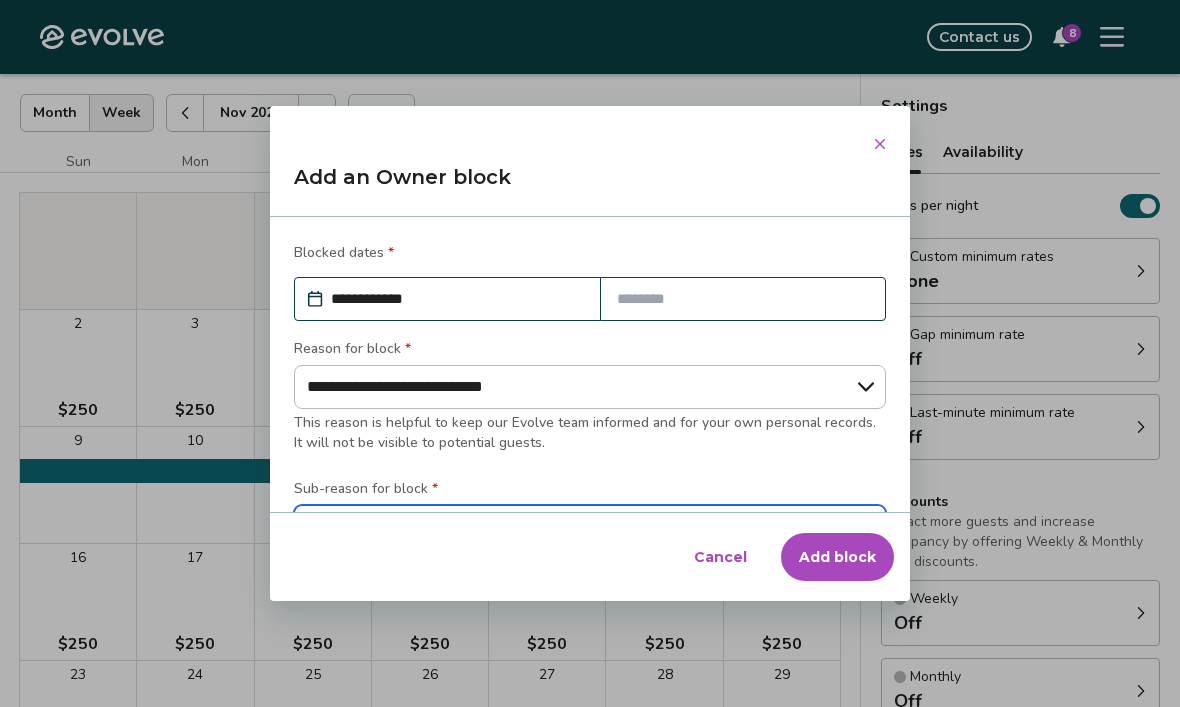 click on "**********" at bounding box center [590, 527] 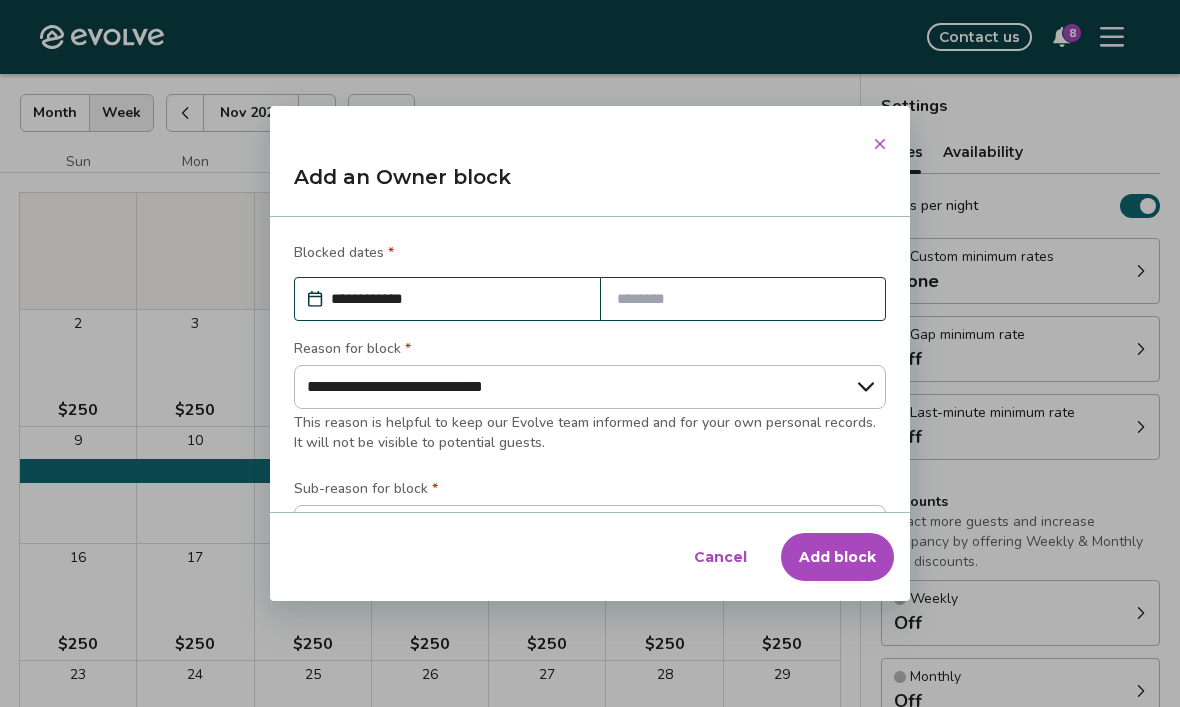 click on "*" at bounding box center [391, 252] 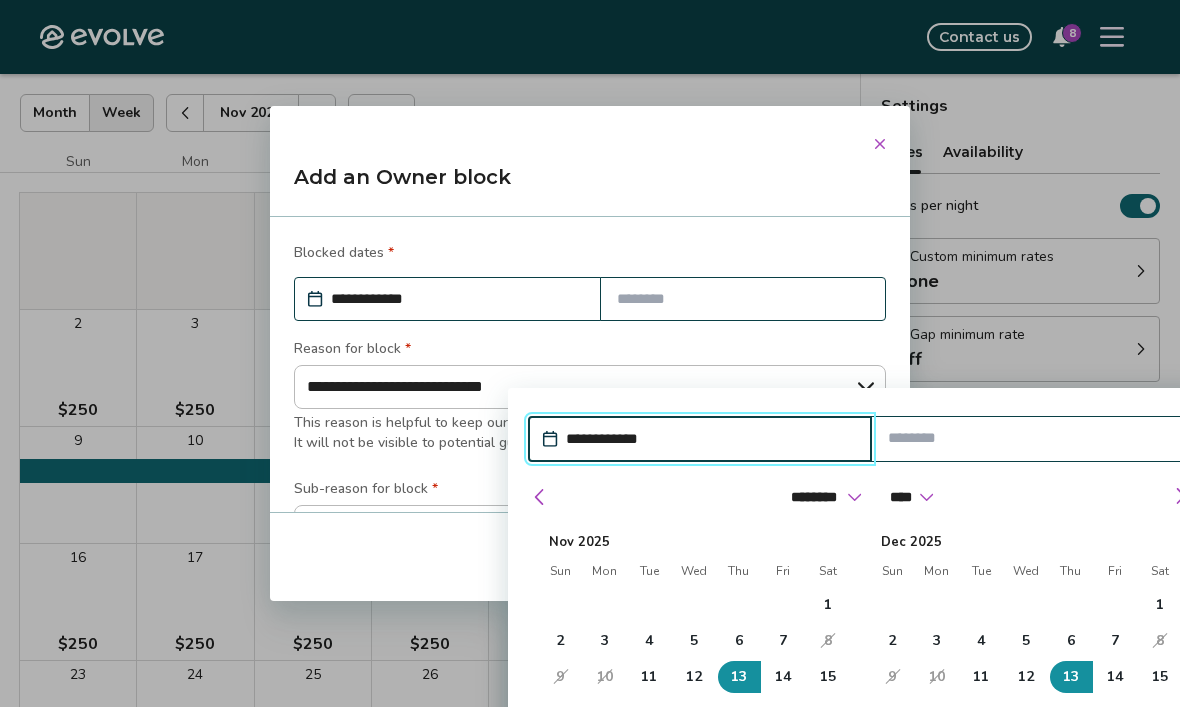 click on "19" at bounding box center (694, 713) 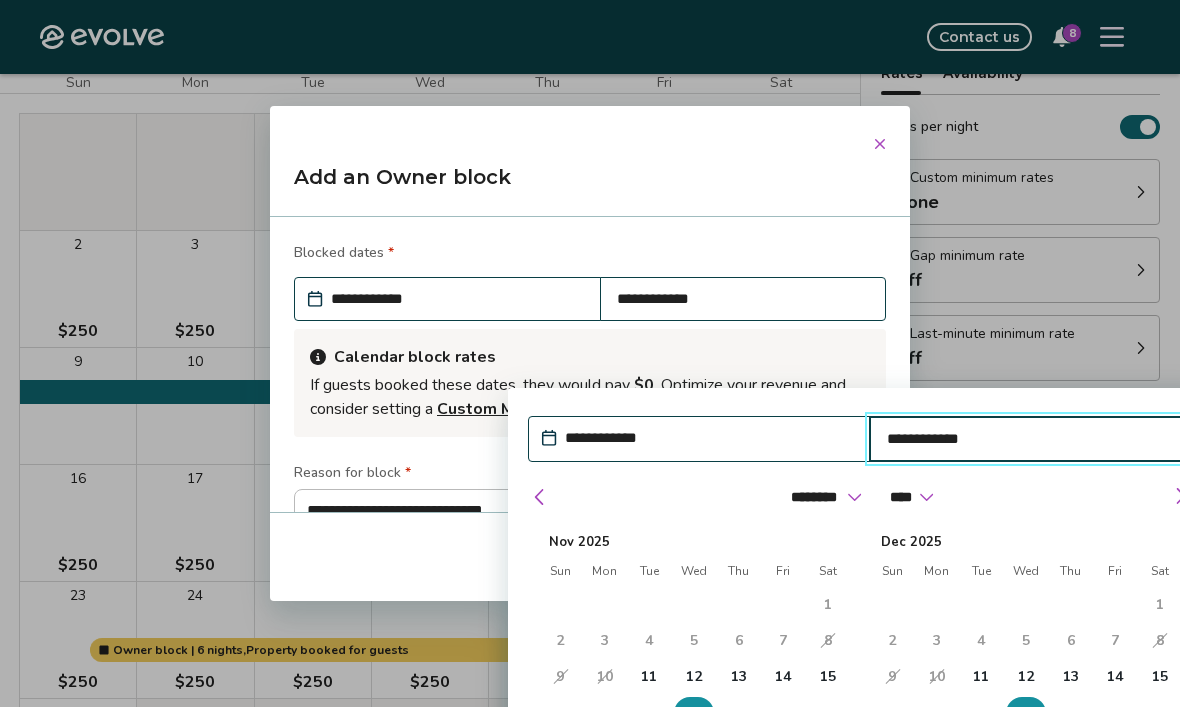scroll, scrollTop: 196, scrollLeft: 0, axis: vertical 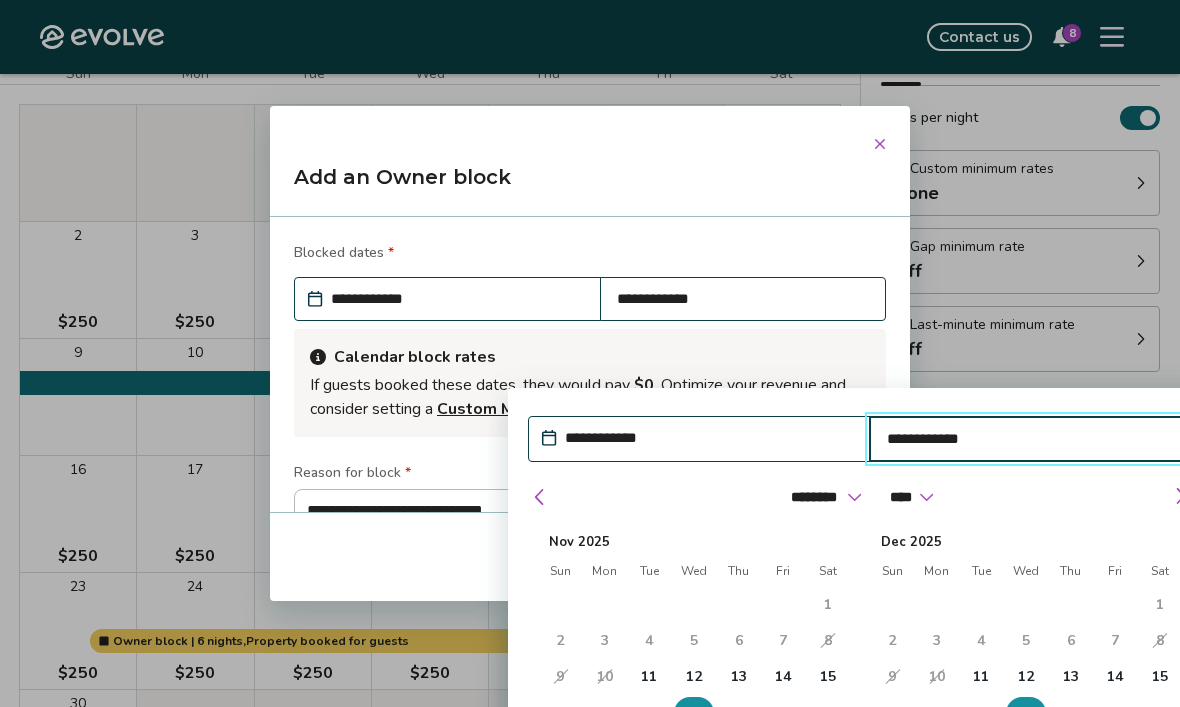 click on "Looking for records older than   Nov [DATE] ?   Contact us   to request a custom report." at bounding box center (860, 869) 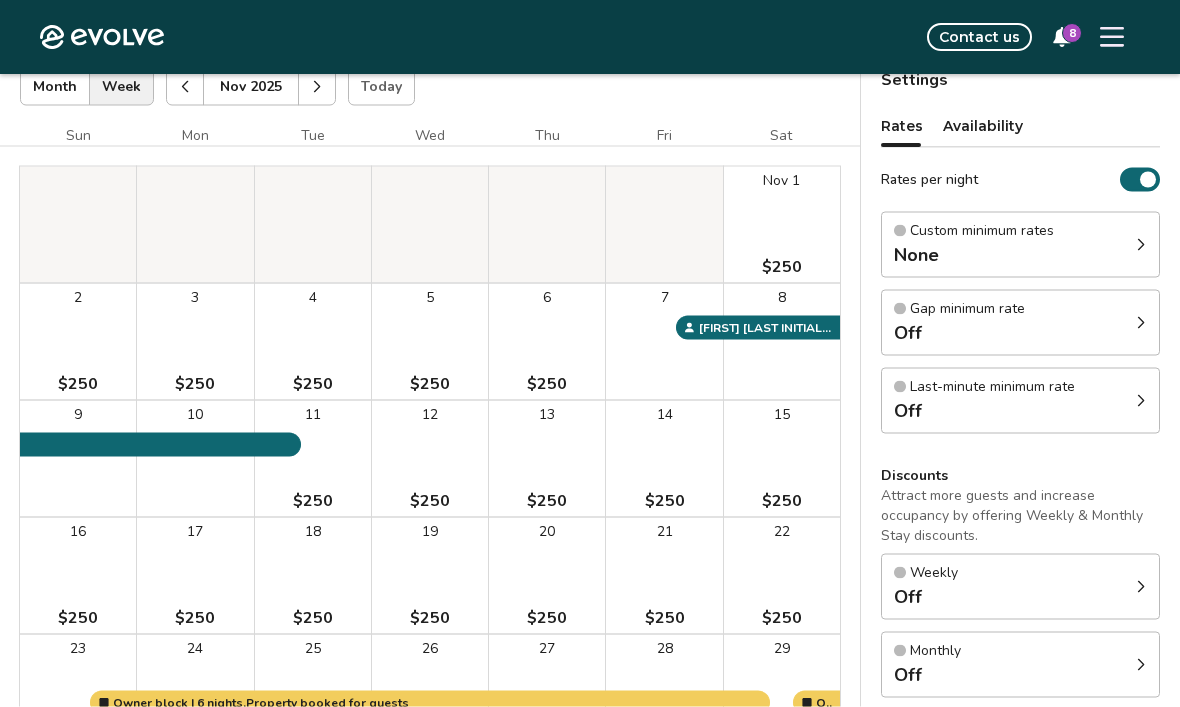 scroll, scrollTop: 134, scrollLeft: 0, axis: vertical 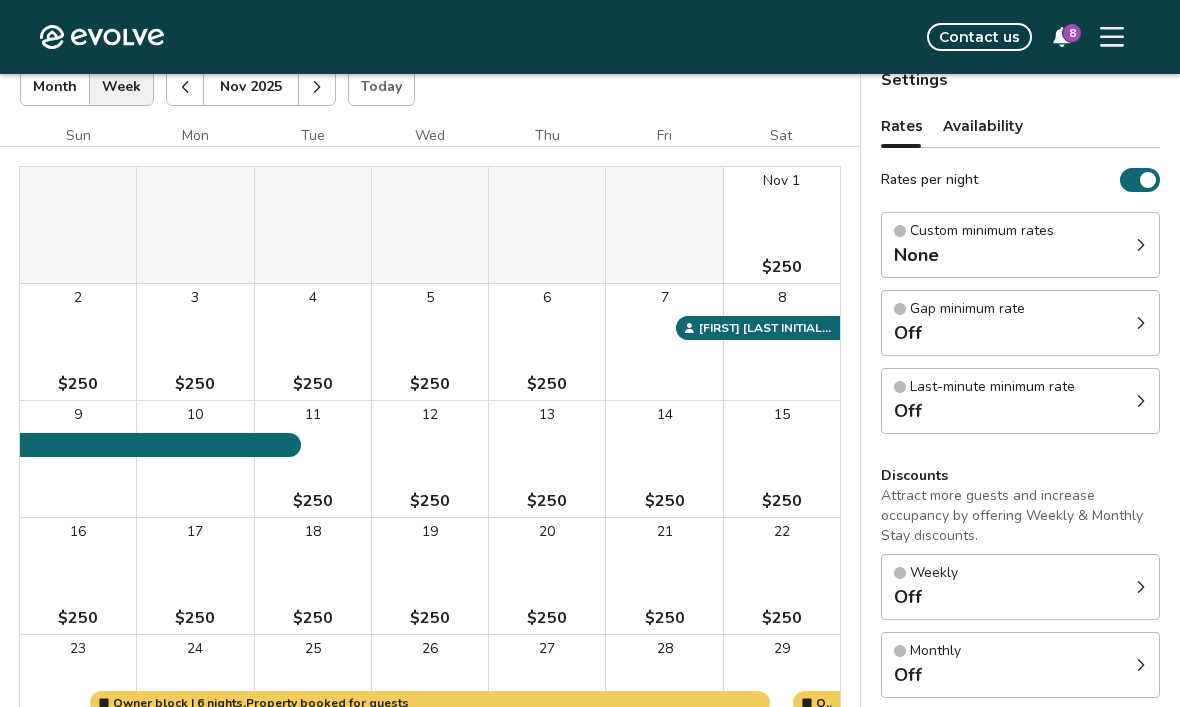 click on "13 $250" at bounding box center (547, 459) 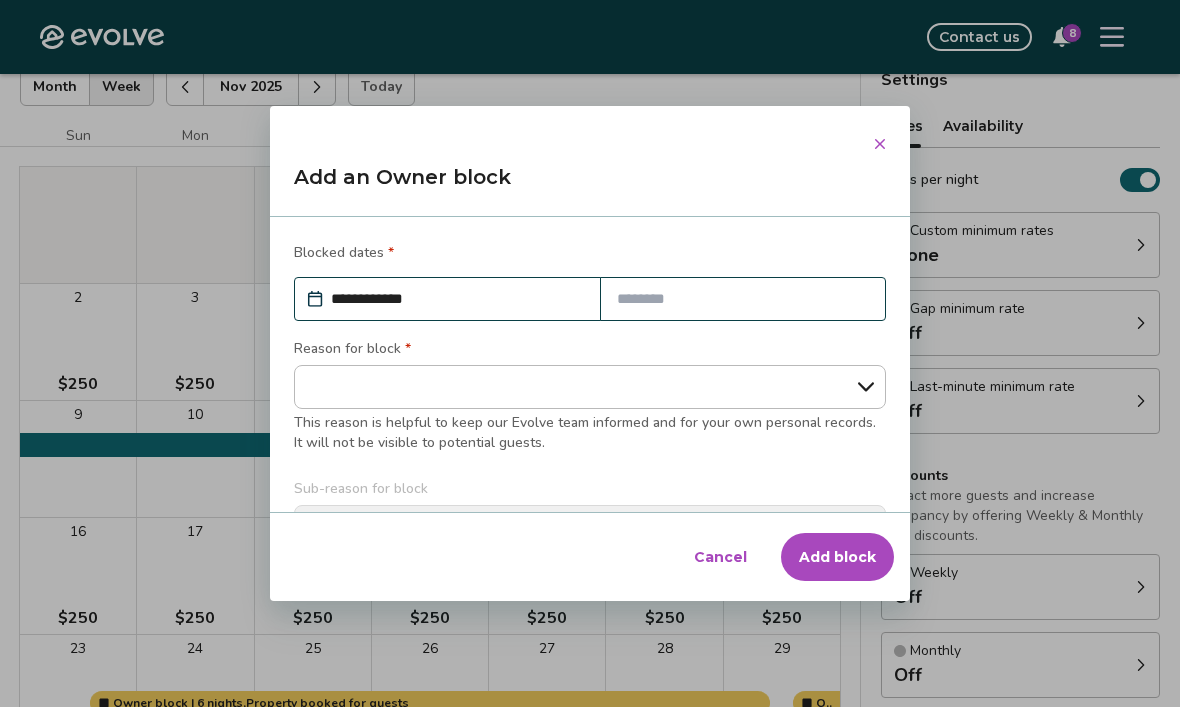 type on "*" 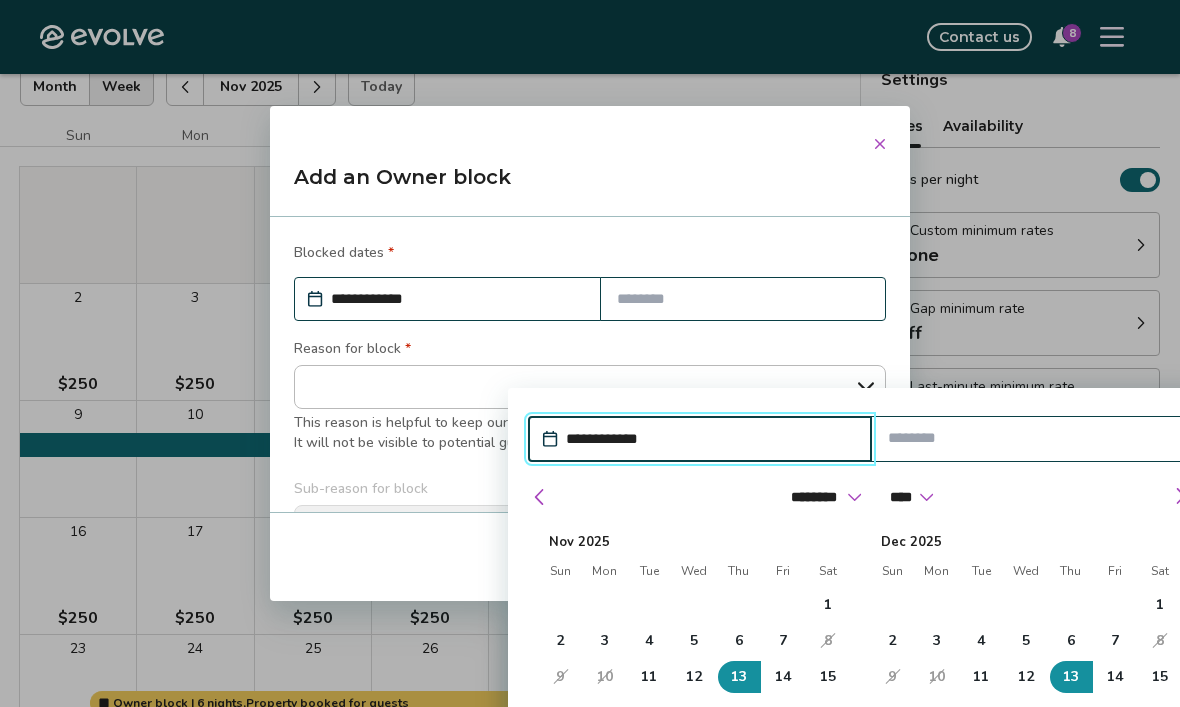 click on "19" at bounding box center [694, 713] 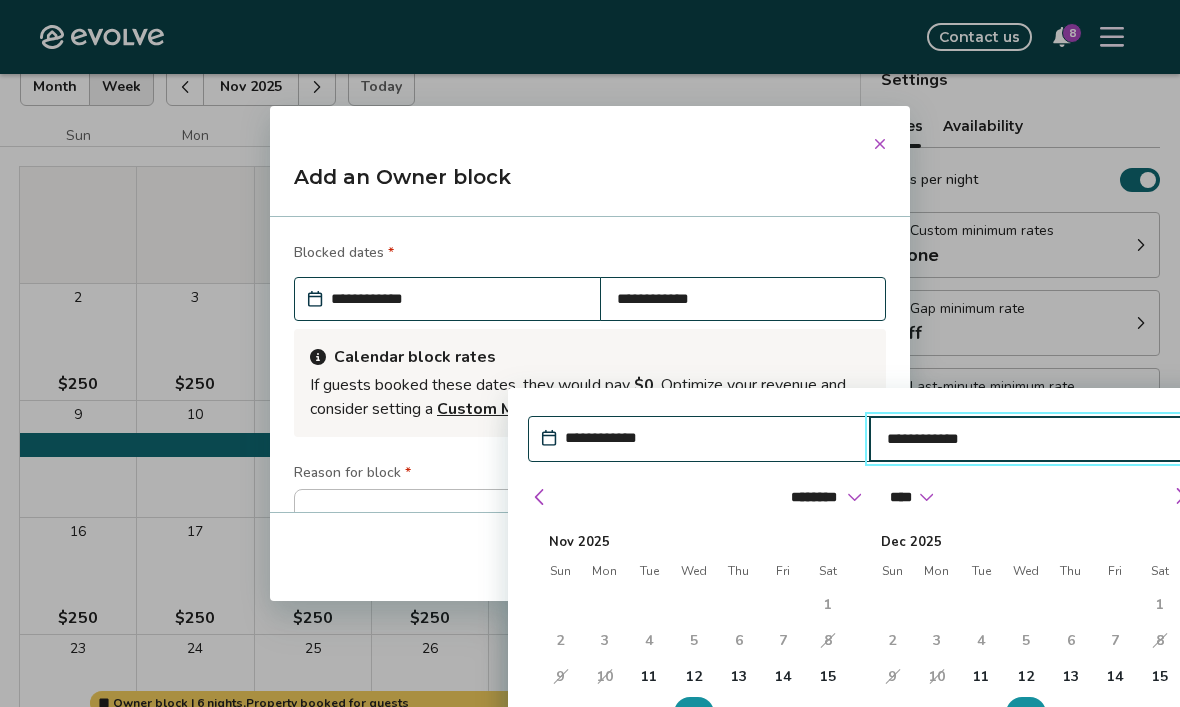type on "*" 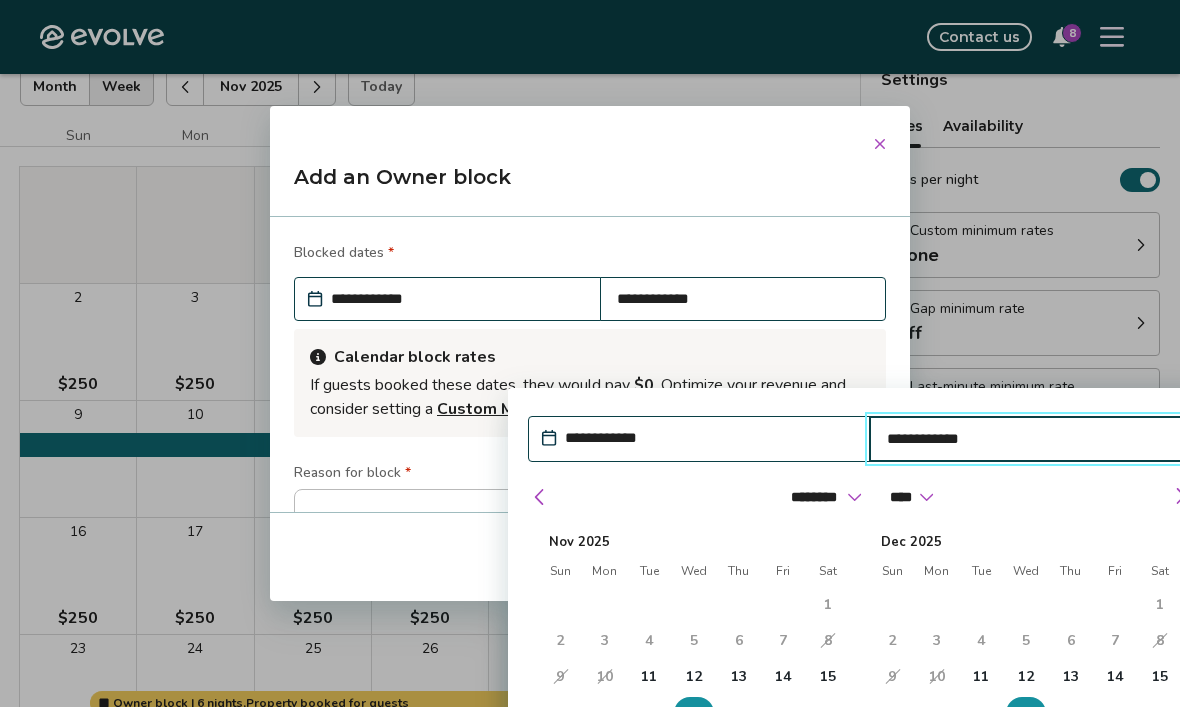 click on "**********" at bounding box center [709, 438] 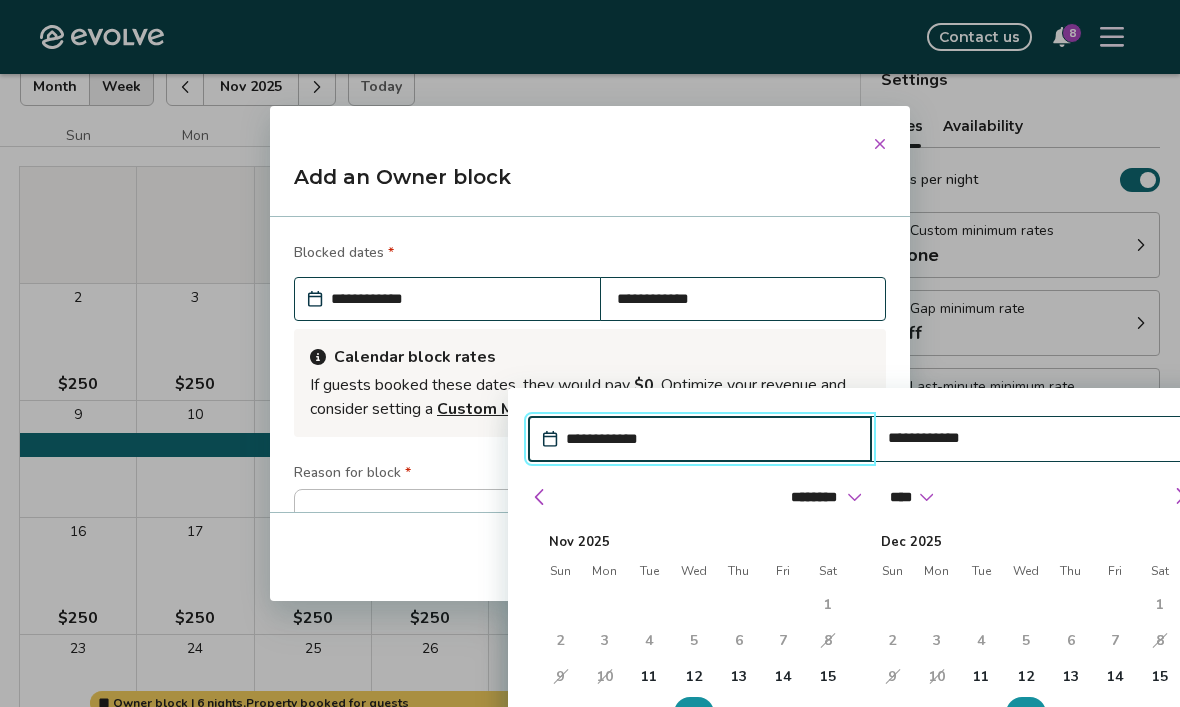 click on "13" at bounding box center (739, 677) 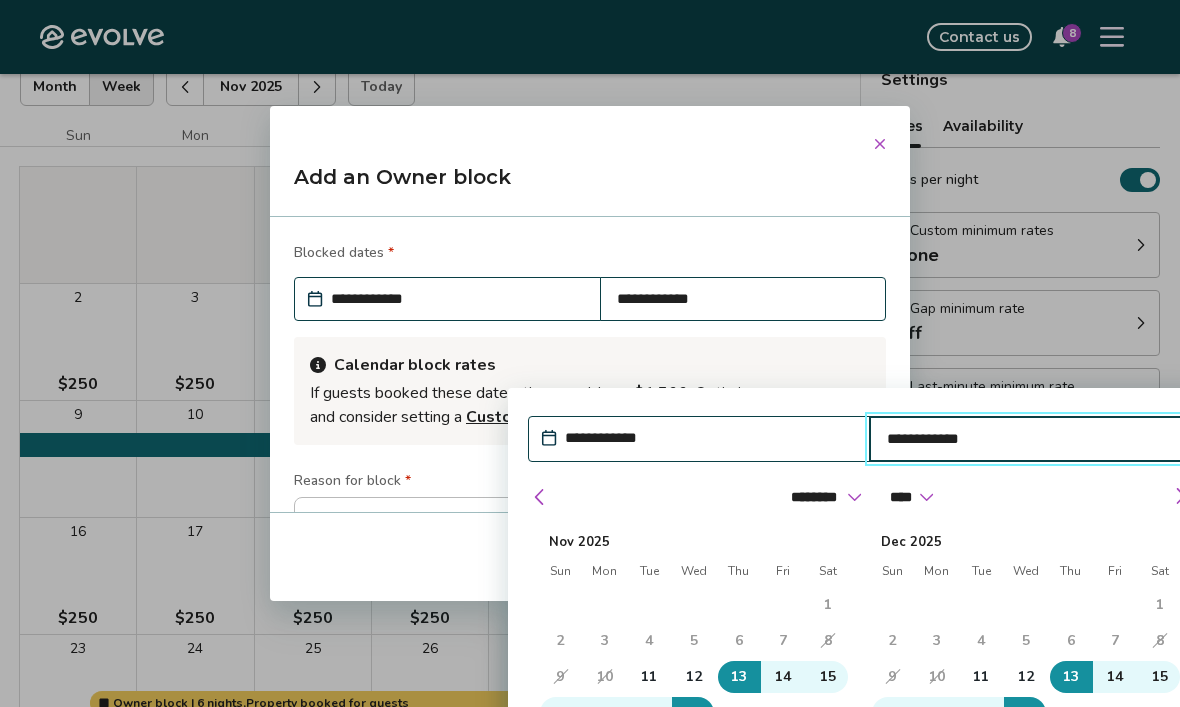click on "26 27 28 29 30 31 1 2 3 4 5 6 7 8 9 10 11 12 13 14 15 16 17 18 19 20 21 22 23 24 25 26 27 28 29 30 1 2 3 4 5 6" at bounding box center [1026, 695] 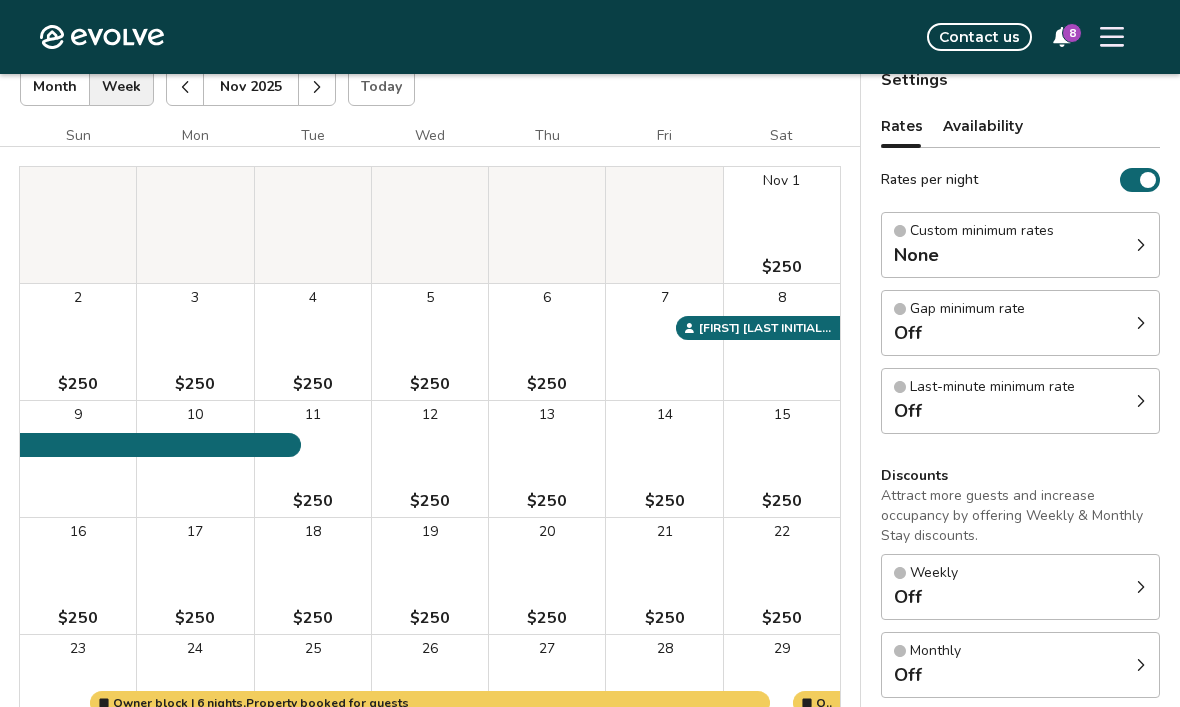 click on "13 $250" at bounding box center (547, 459) 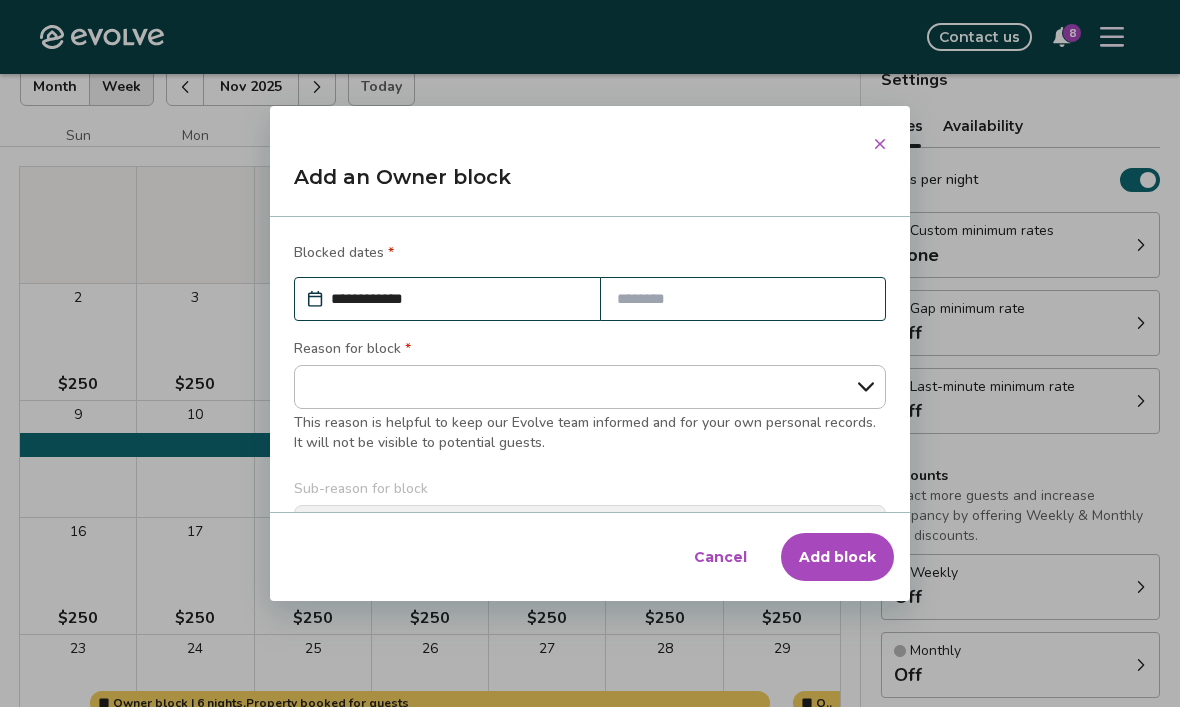 click at bounding box center [743, 299] 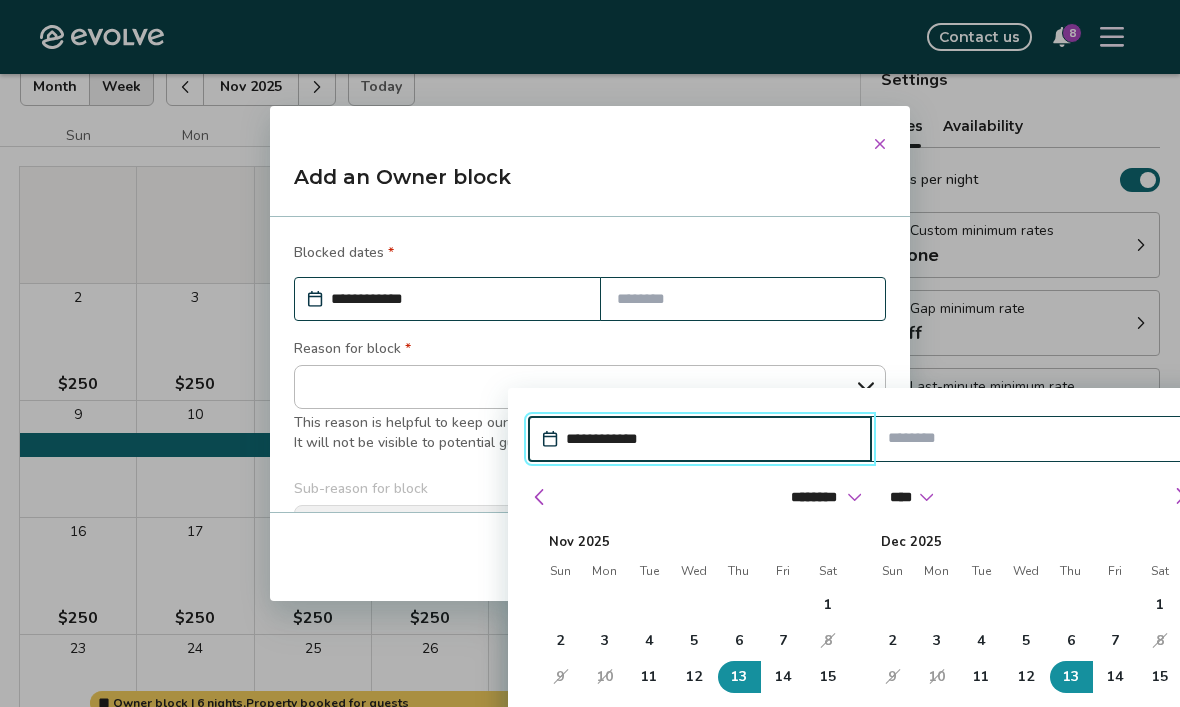 click on "19" at bounding box center (694, 713) 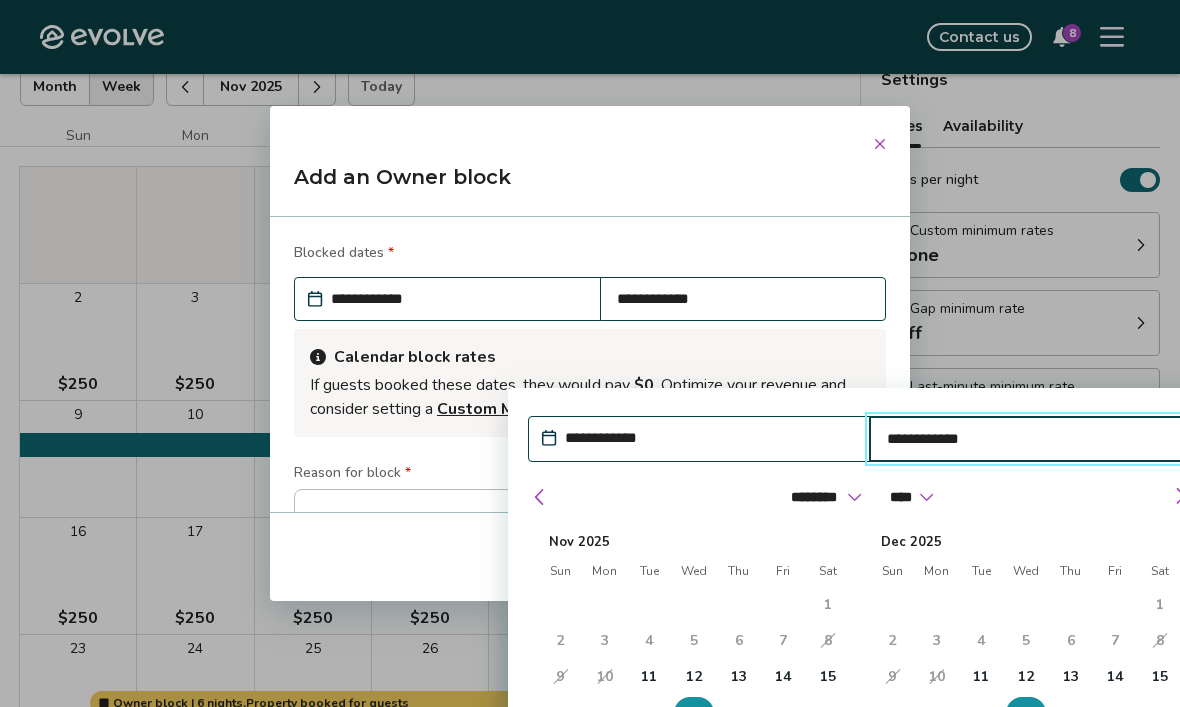 click on "**********" at bounding box center (590, 364) 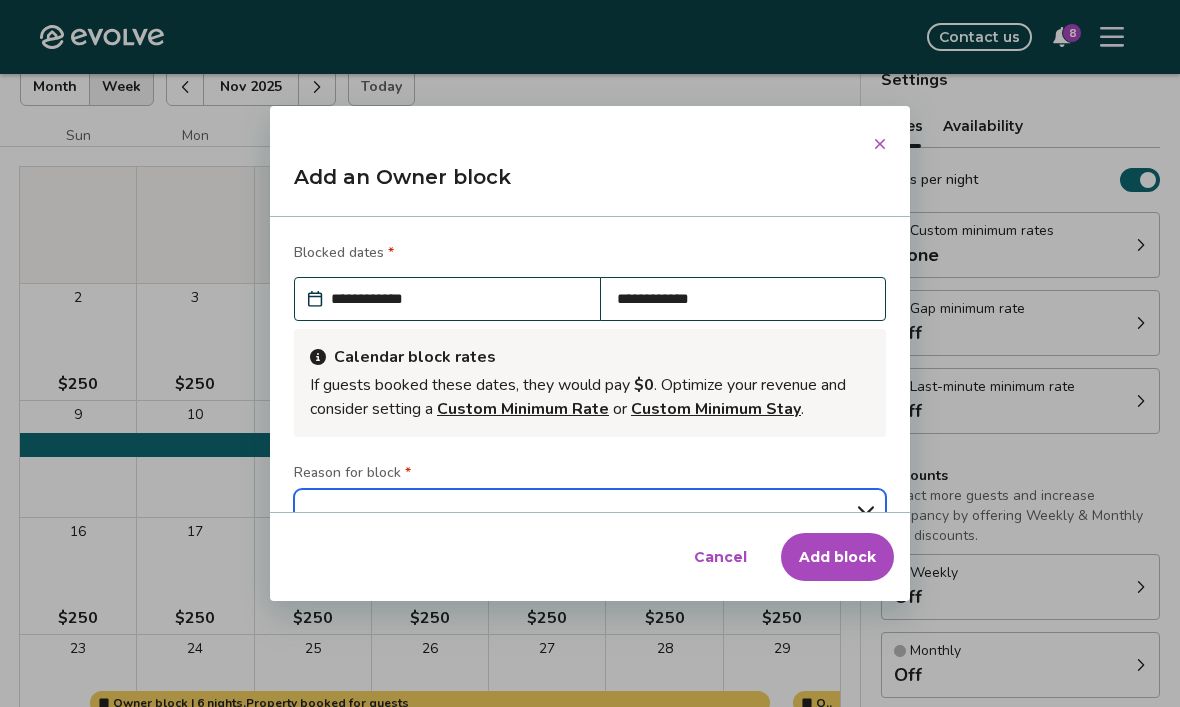 click on "**********" at bounding box center [590, 511] 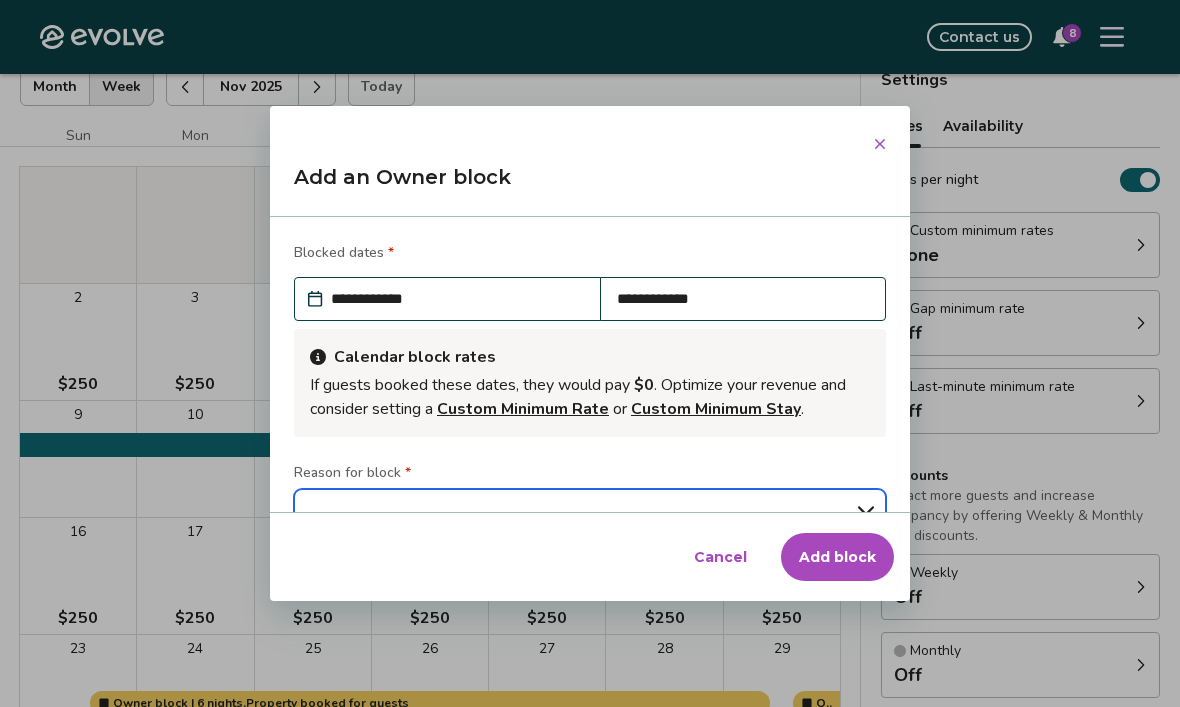 select on "**********" 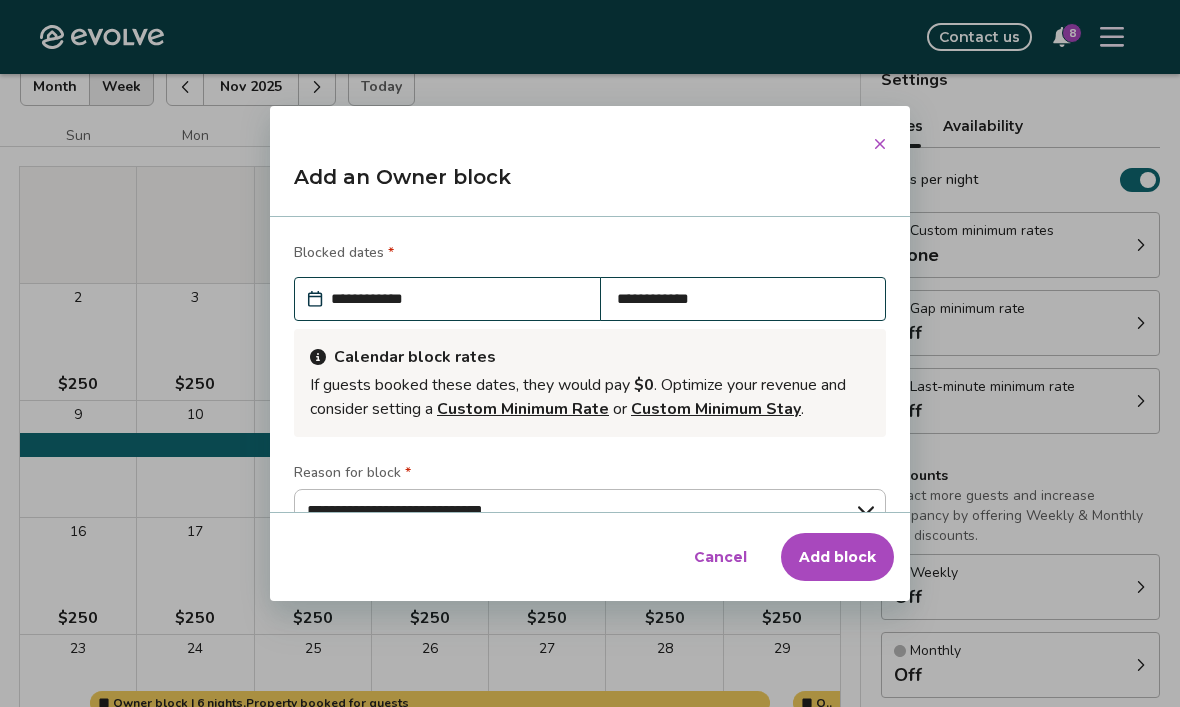 click on "Add block" at bounding box center [837, 557] 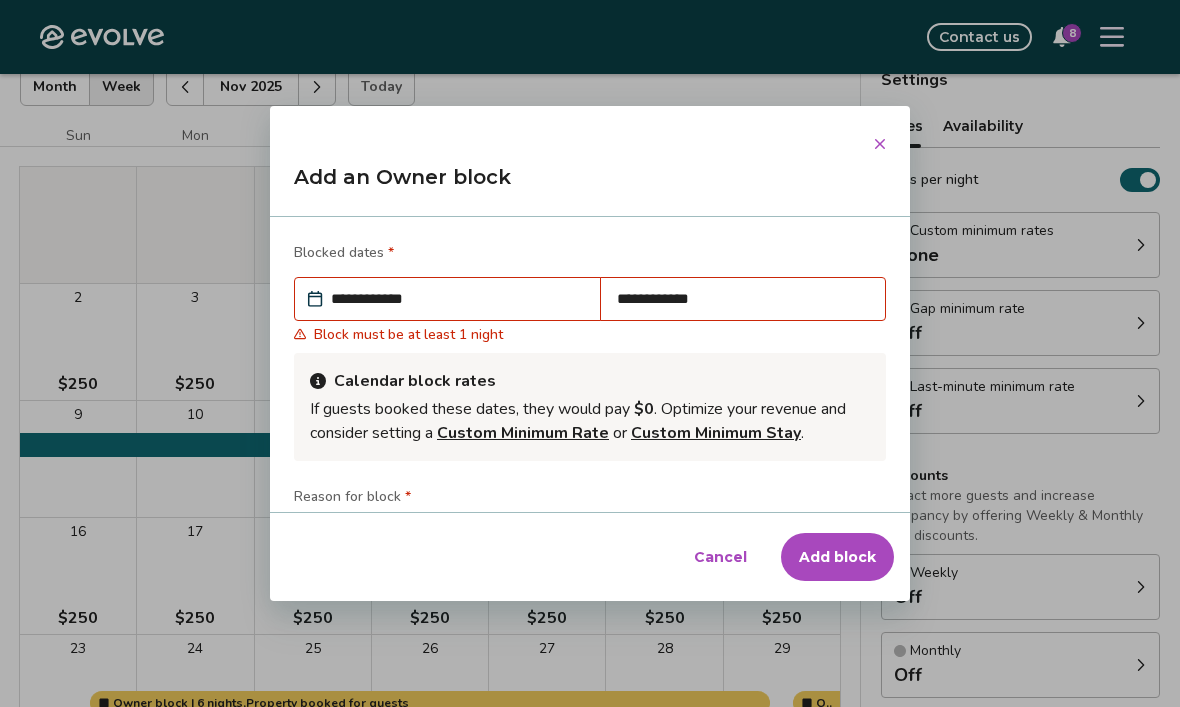 click on "**********" at bounding box center (457, 299) 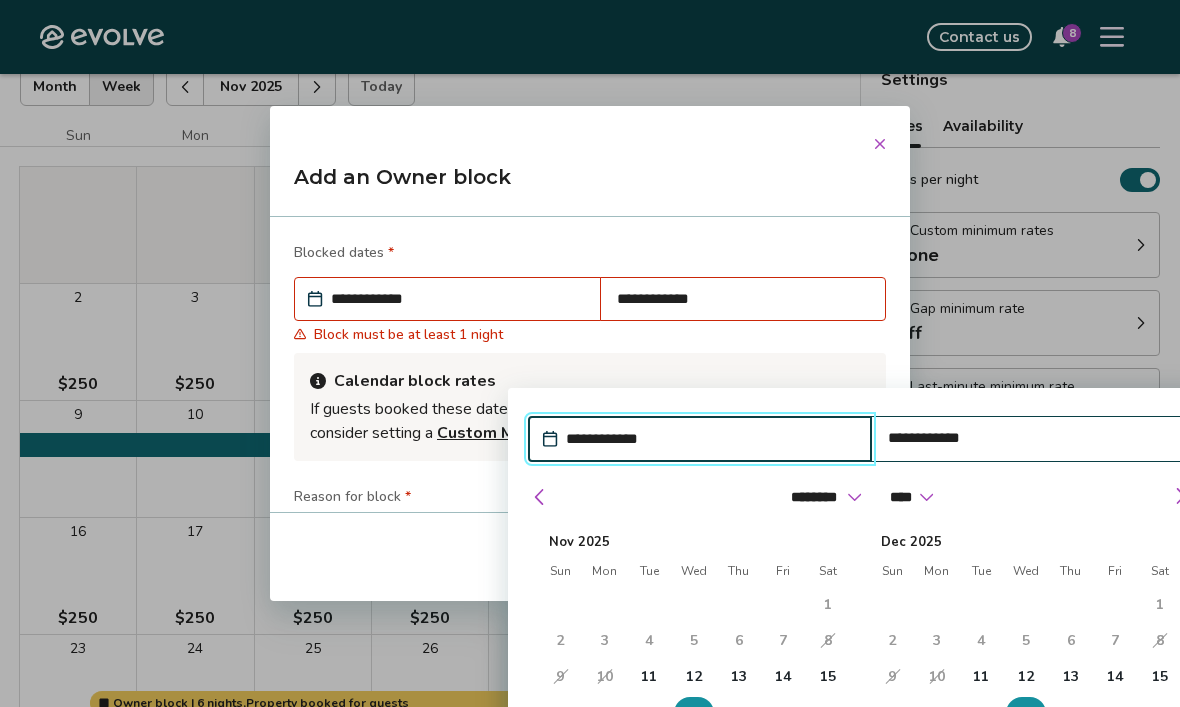 click on "13" at bounding box center [739, 677] 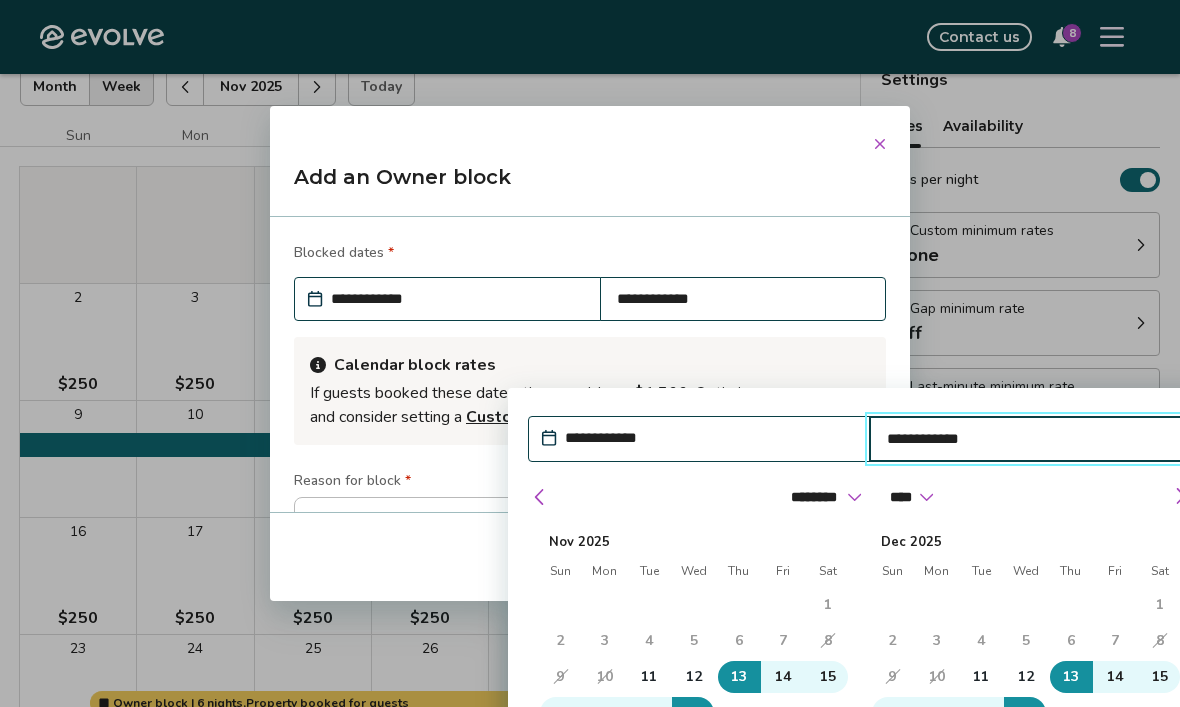 click on "Blocked dates   *" at bounding box center [590, 255] 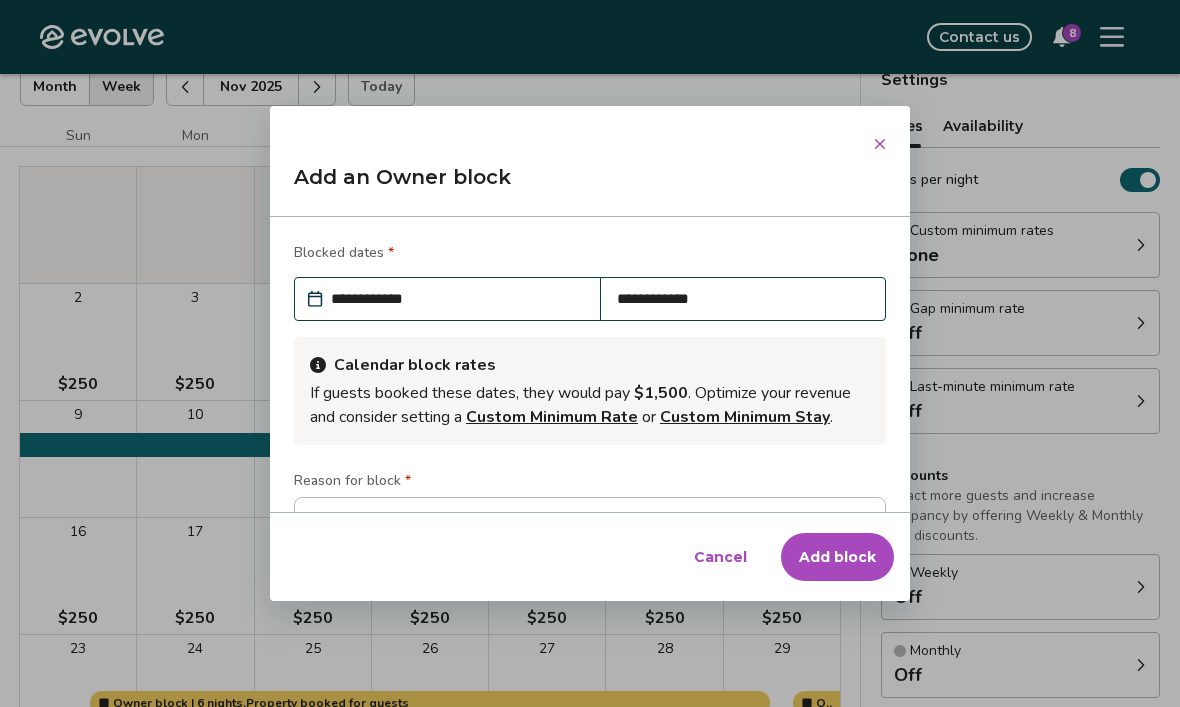 click on "Add an Owner block" at bounding box center (590, 185) 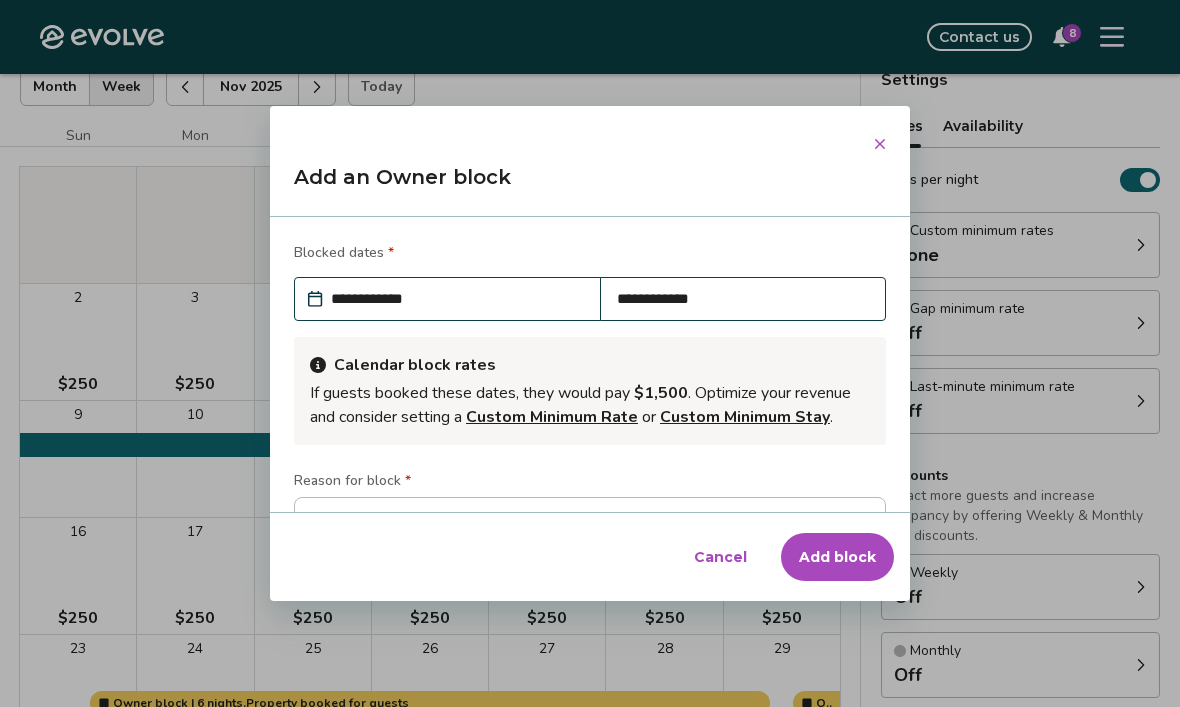 click on "Add block" at bounding box center (837, 557) 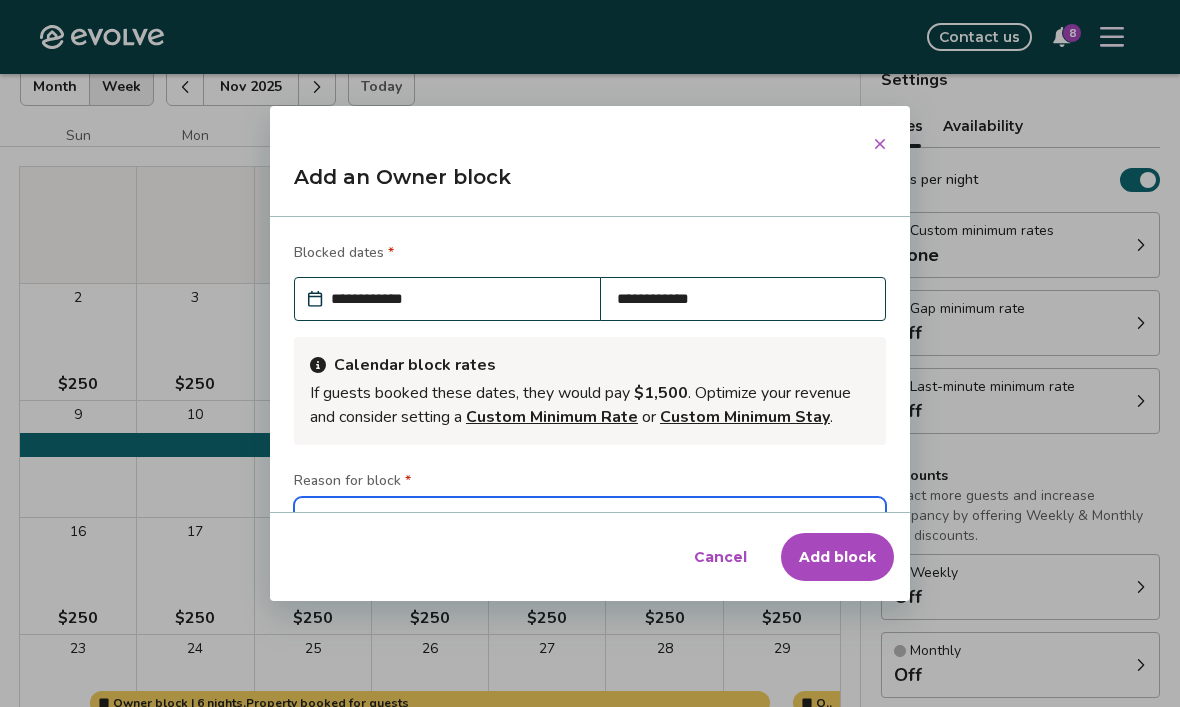 click on "**********" at bounding box center [590, 519] 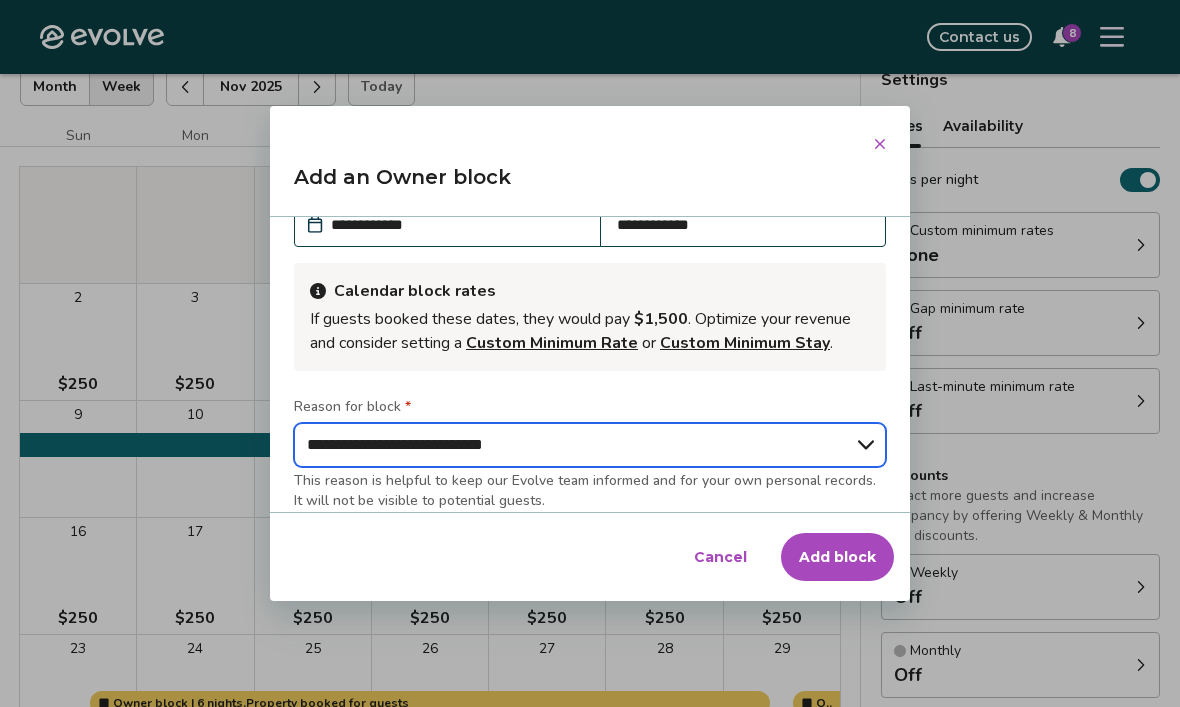 scroll, scrollTop: 170, scrollLeft: 0, axis: vertical 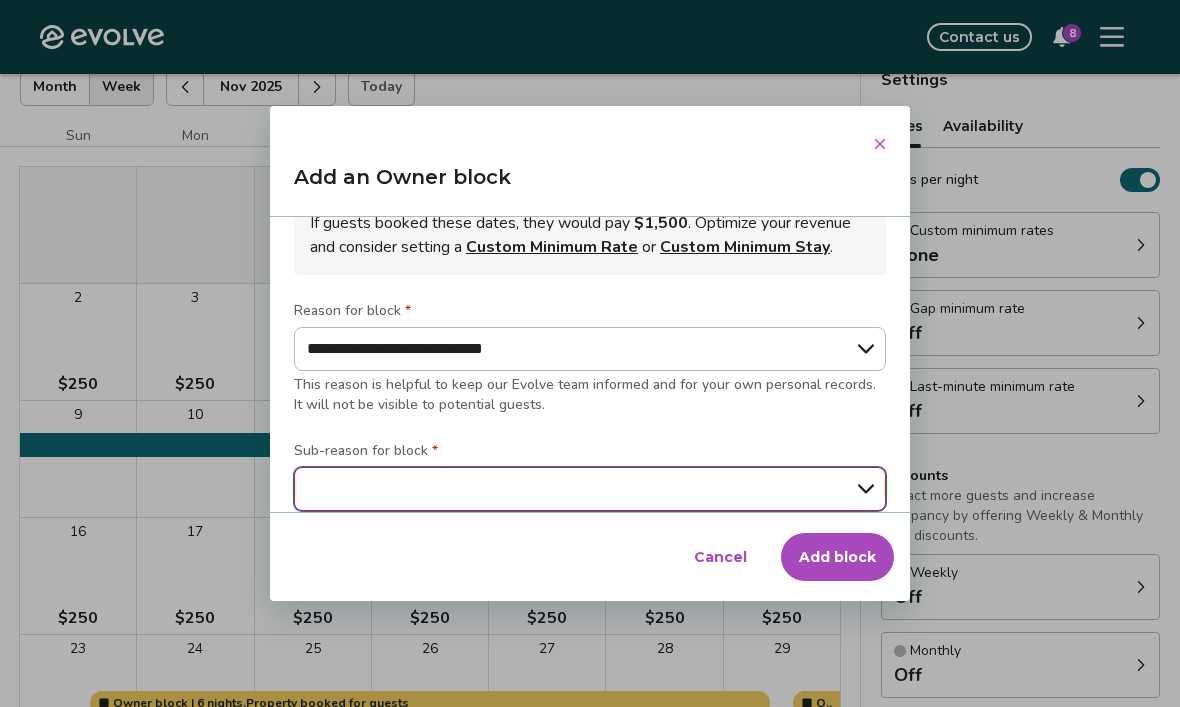 click on "**********" at bounding box center (590, 489) 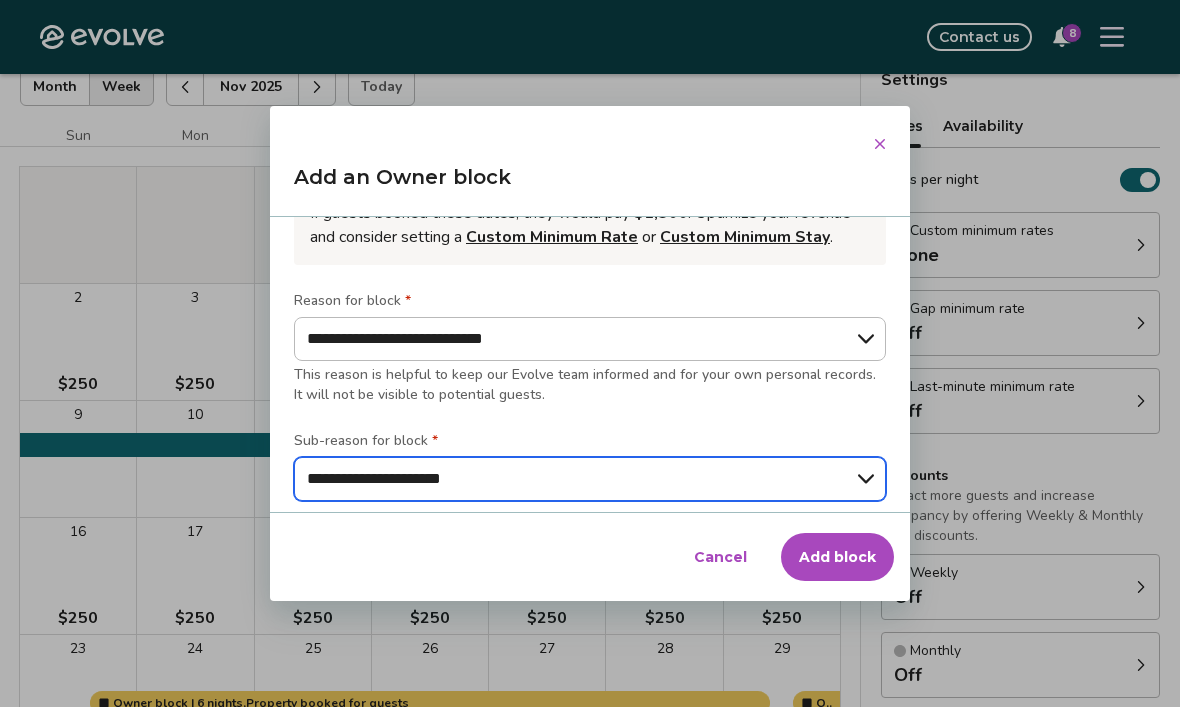 scroll, scrollTop: 179, scrollLeft: 0, axis: vertical 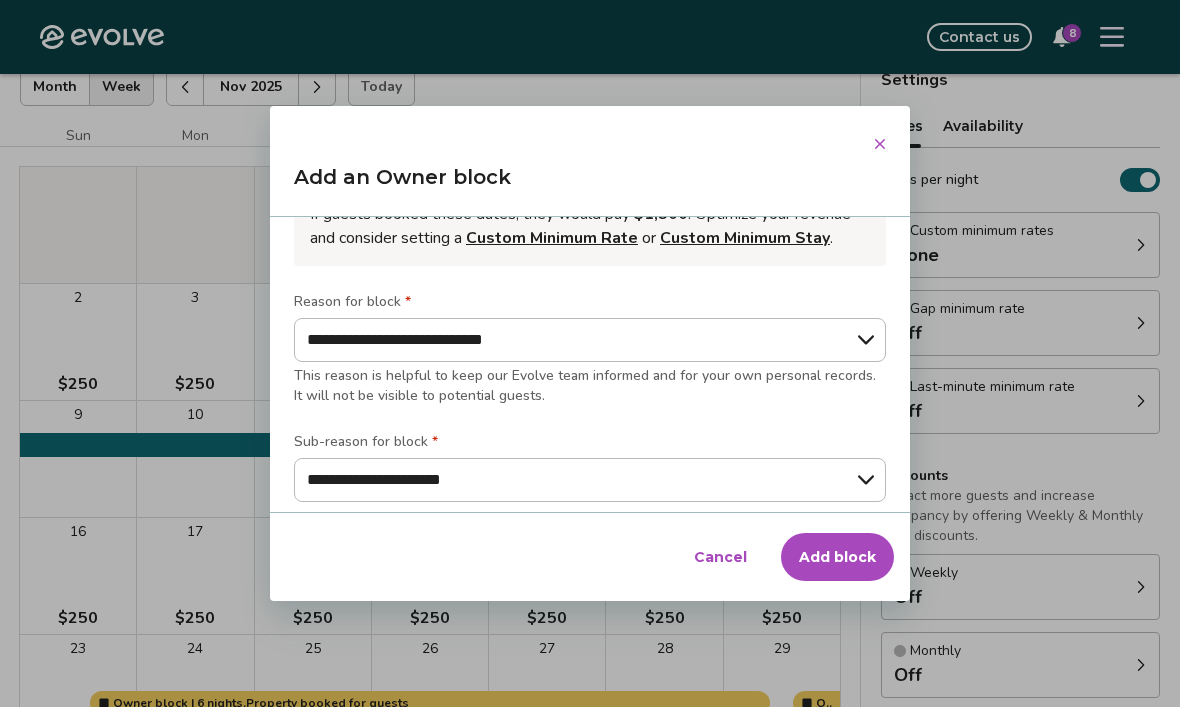 click on "Add block" at bounding box center (837, 557) 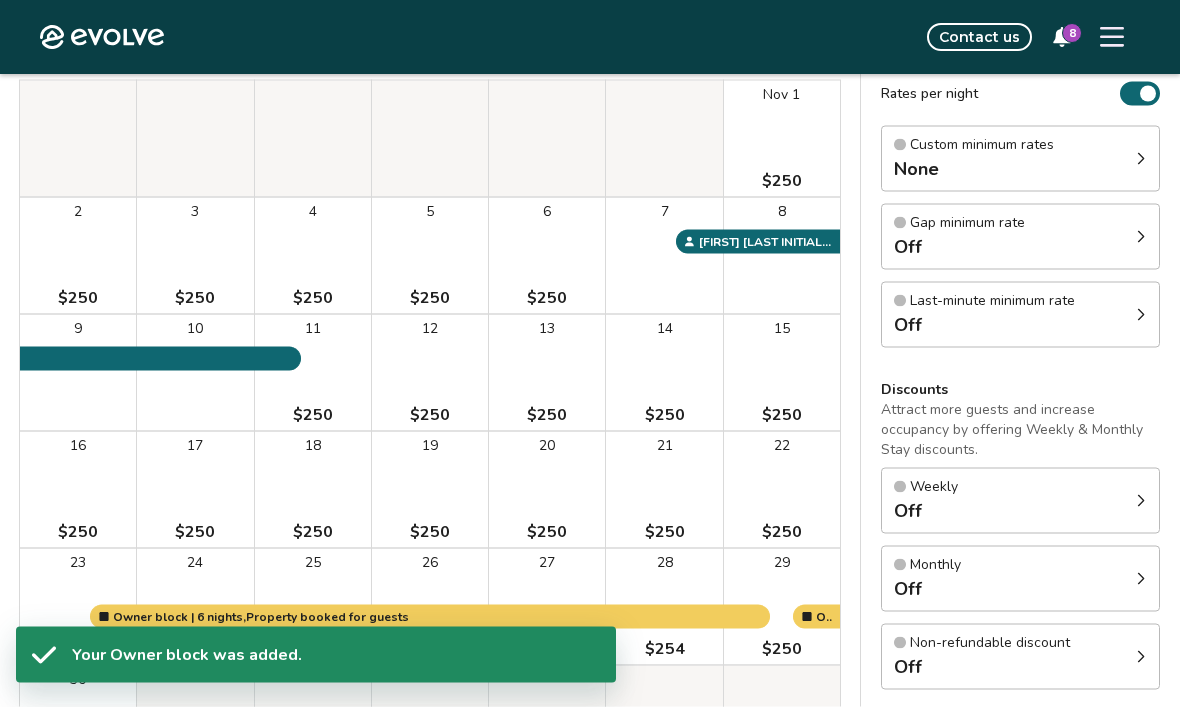 scroll, scrollTop: 221, scrollLeft: 0, axis: vertical 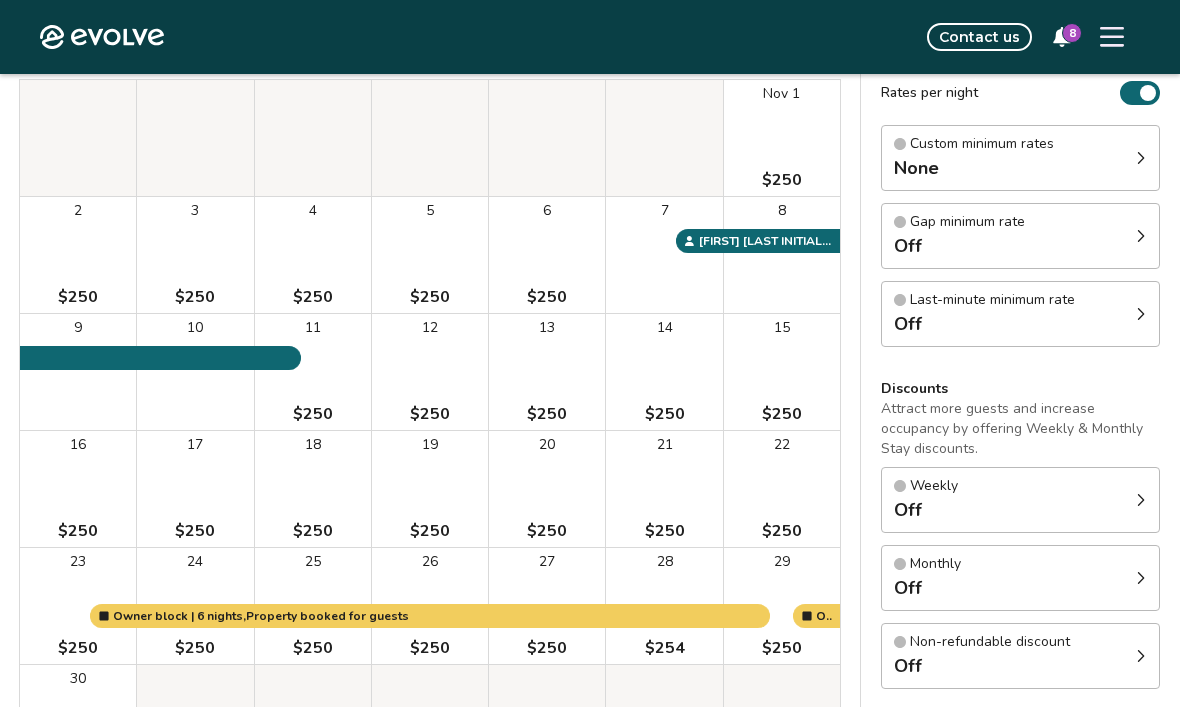 click on "13 $250" at bounding box center (547, 372) 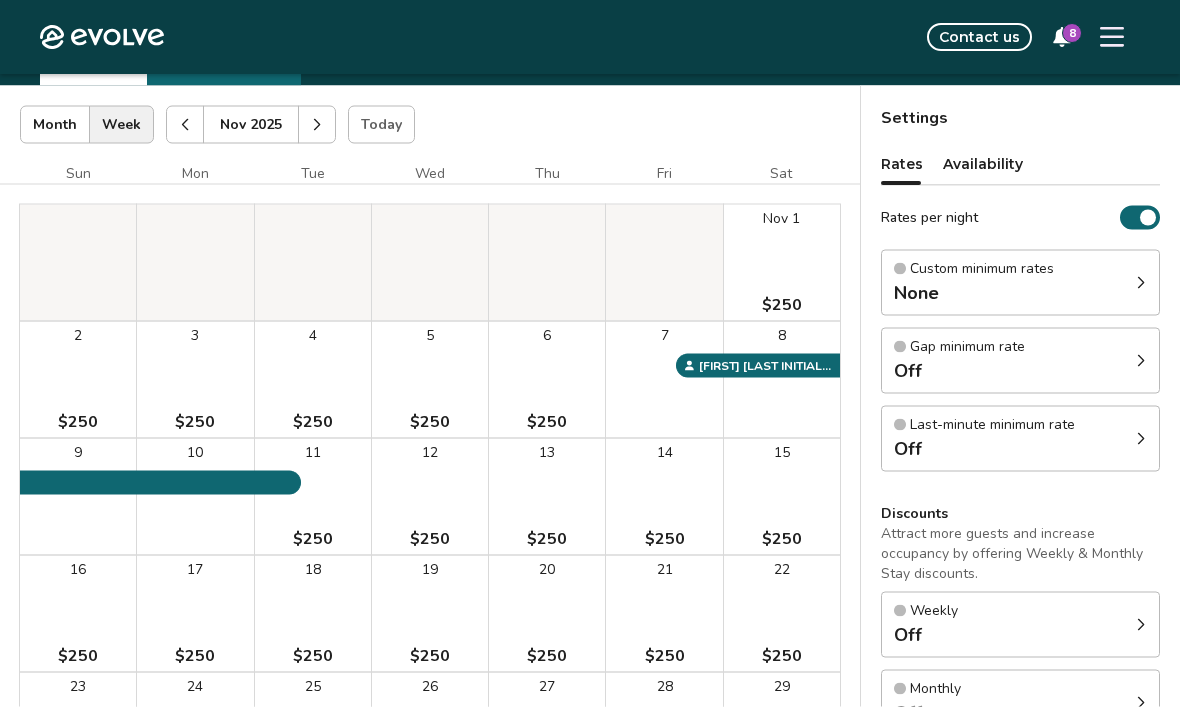scroll, scrollTop: 98, scrollLeft: 0, axis: vertical 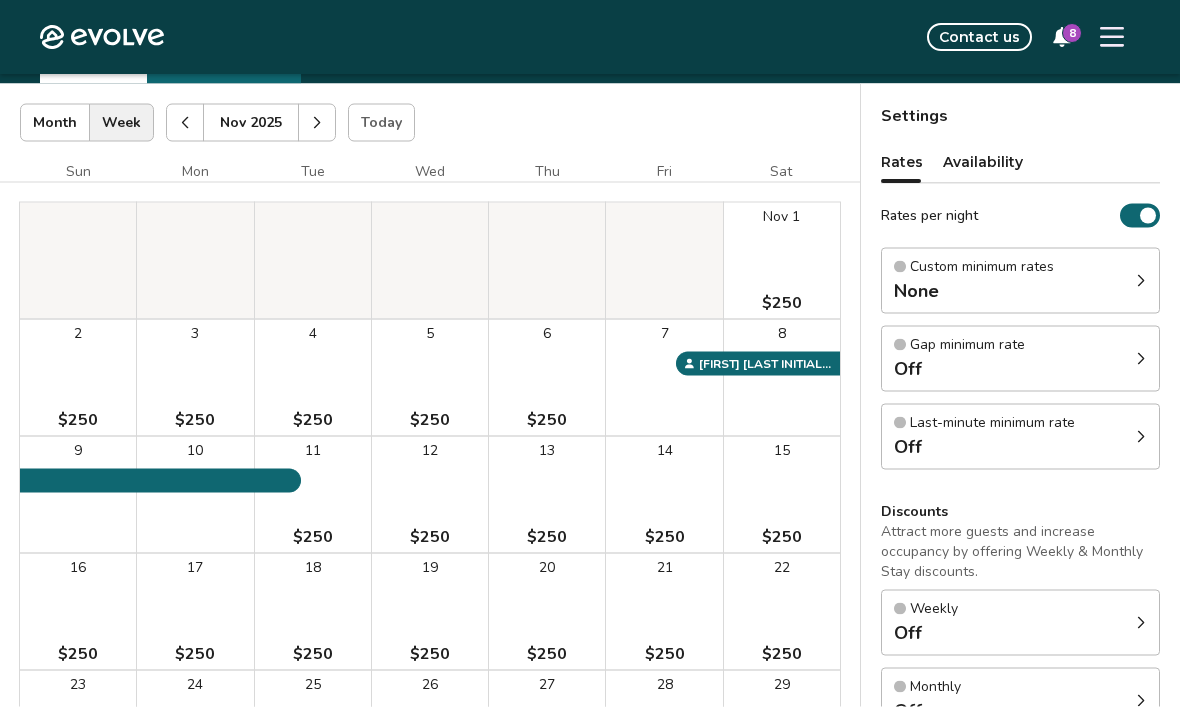 click on "13 $250" at bounding box center [547, 495] 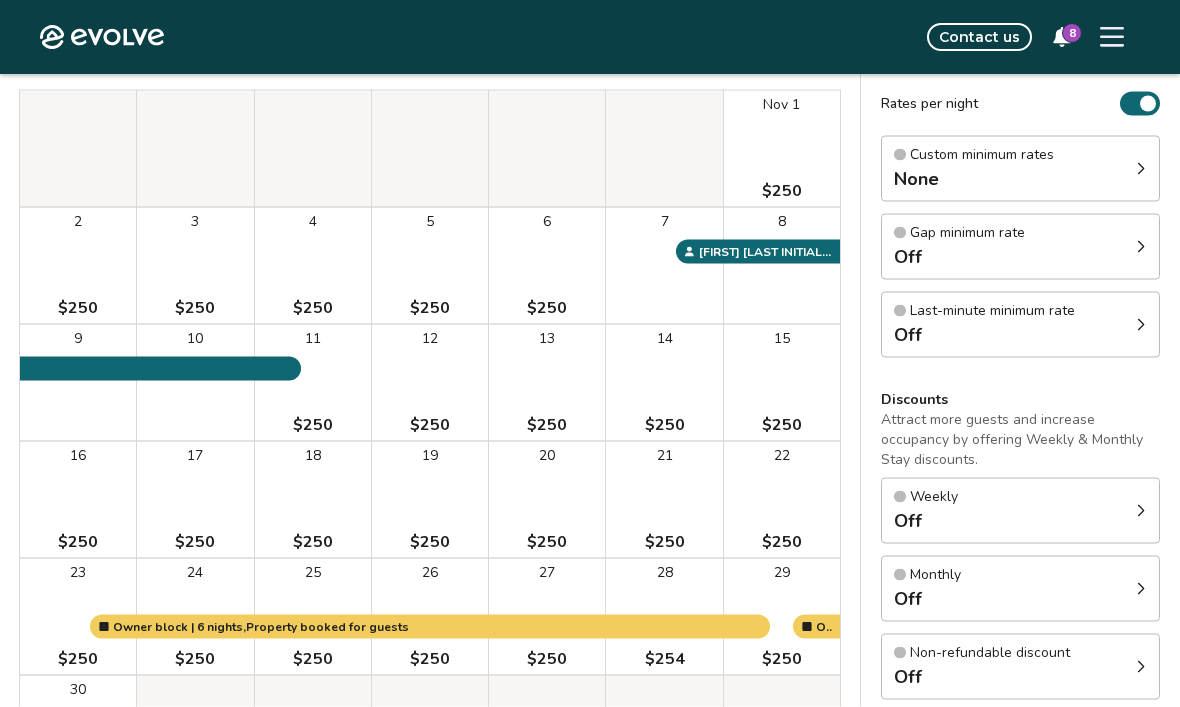 scroll, scrollTop: 194, scrollLeft: 0, axis: vertical 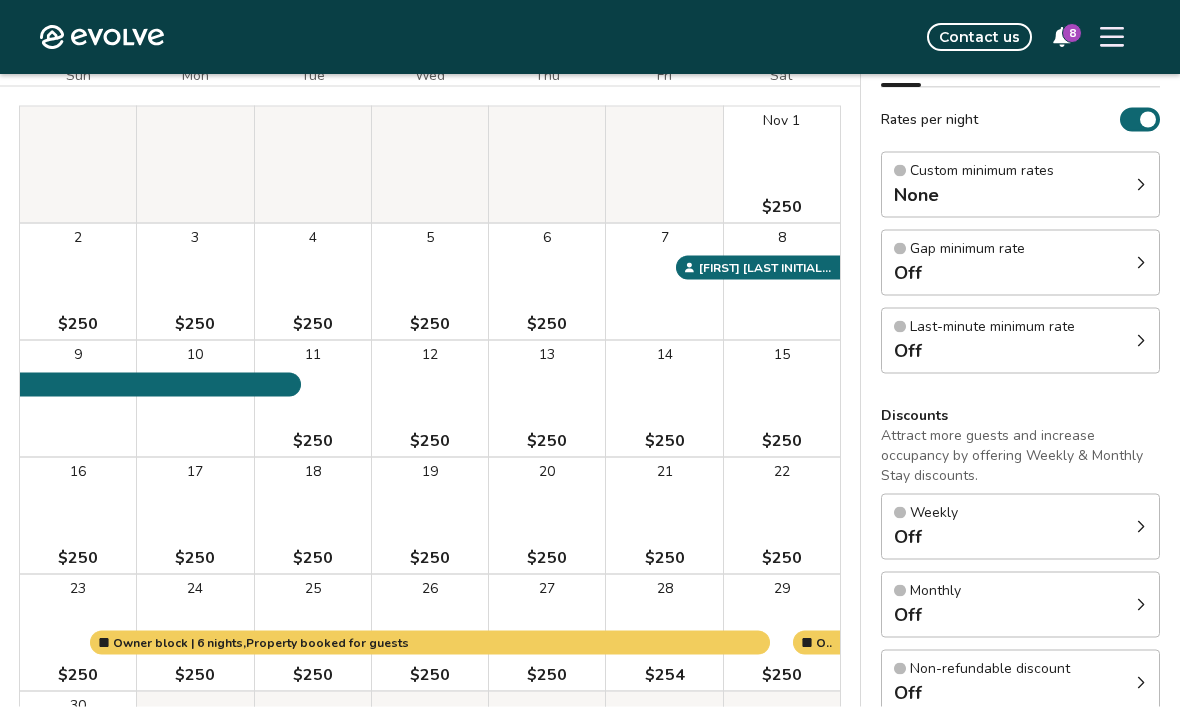 click on "13 $250" at bounding box center [547, 399] 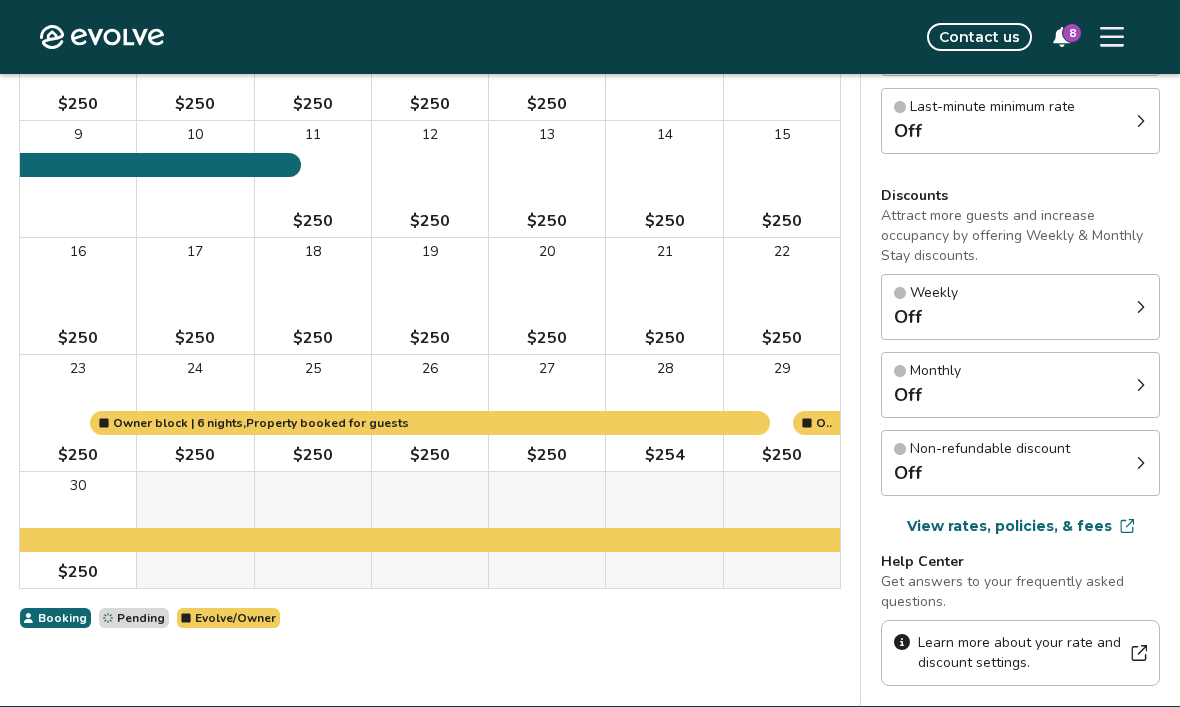 scroll, scrollTop: 426, scrollLeft: 0, axis: vertical 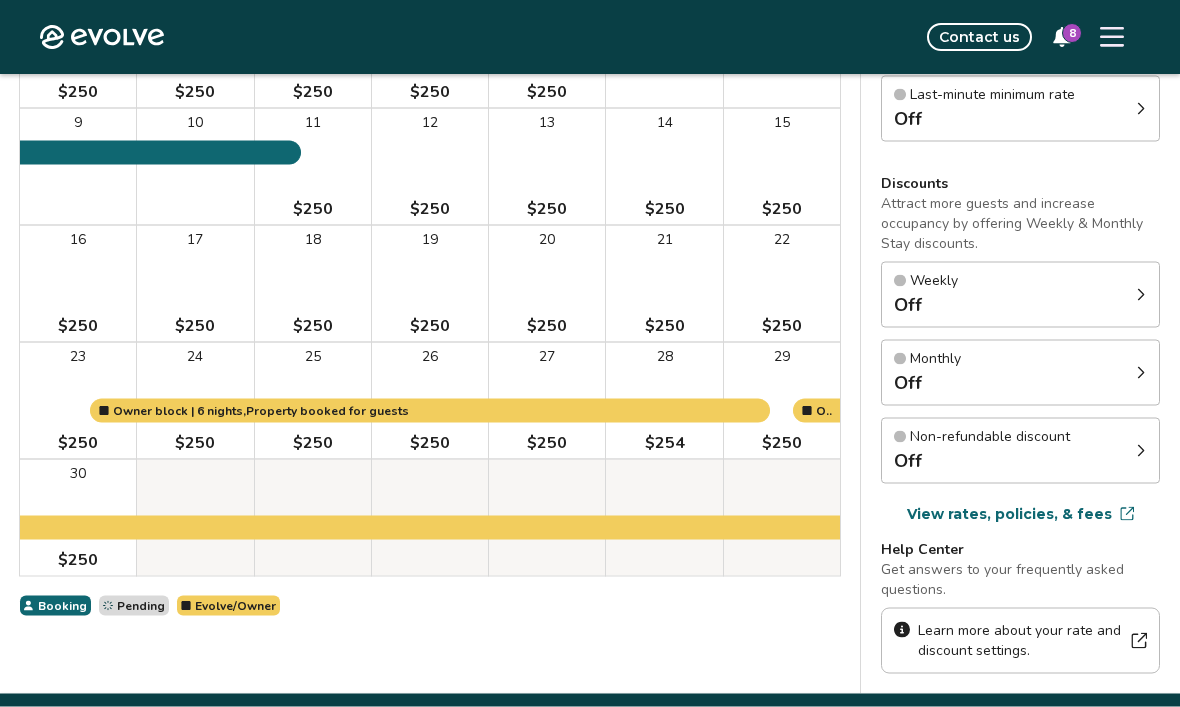 click on "Booking" at bounding box center [62, 606] 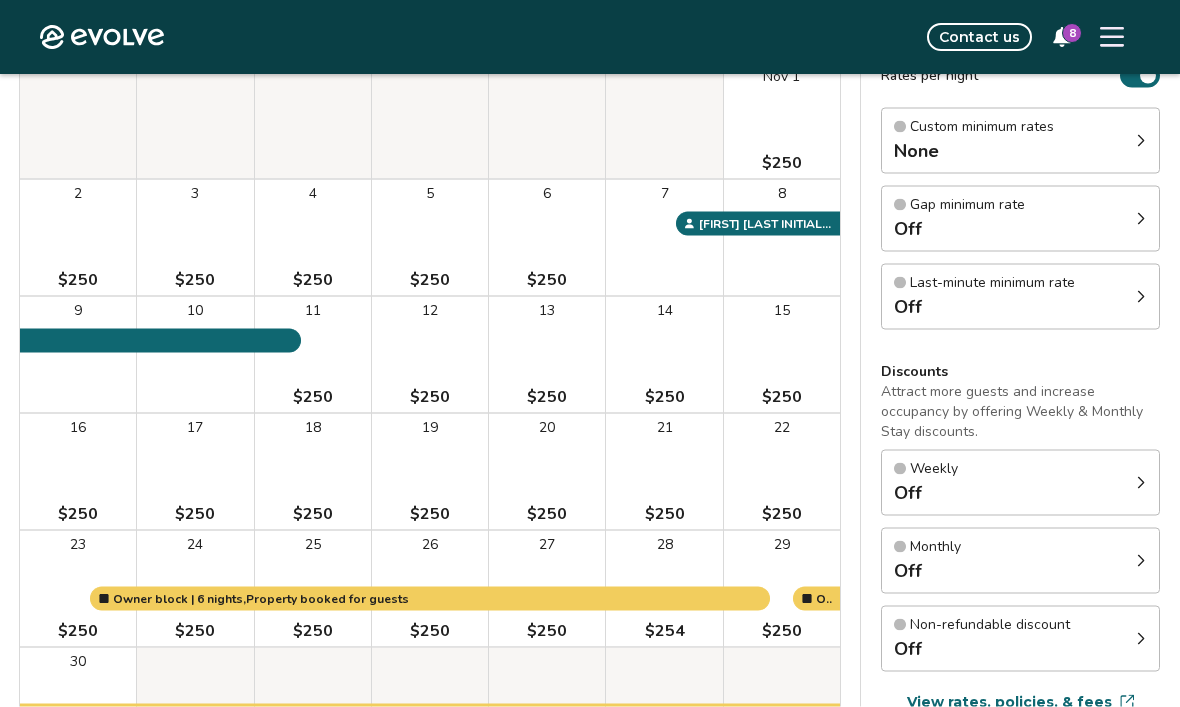 scroll, scrollTop: 238, scrollLeft: 0, axis: vertical 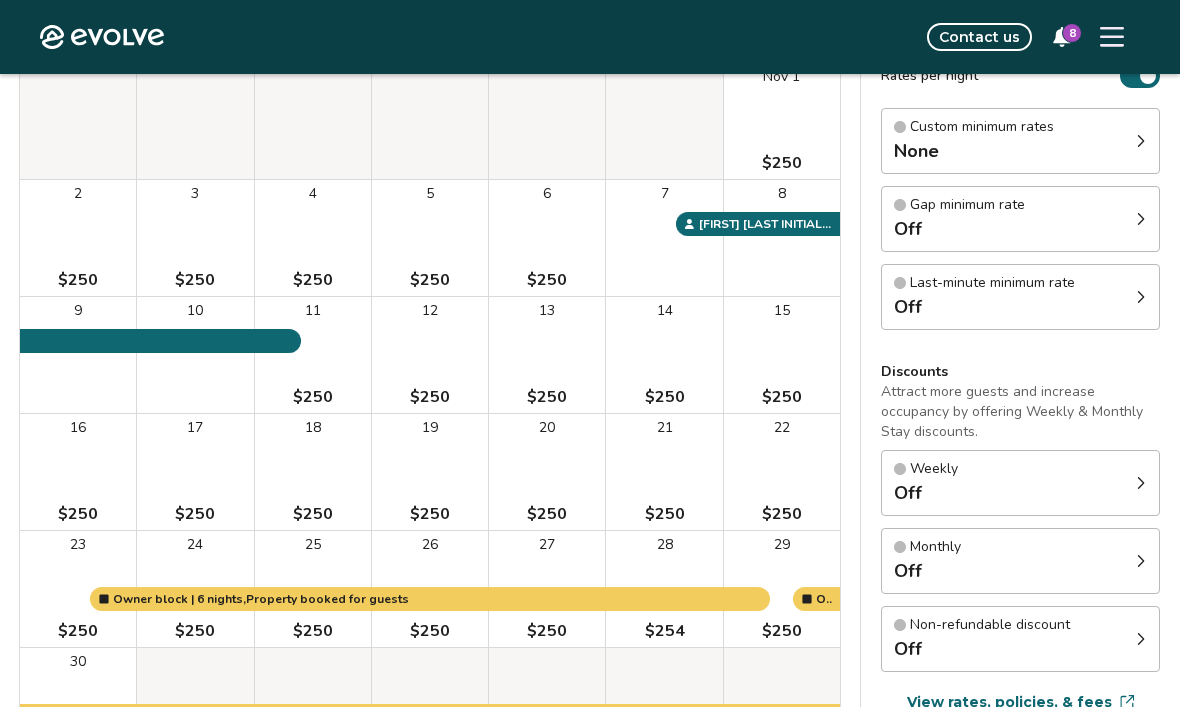 click on "13 $250" at bounding box center [547, 355] 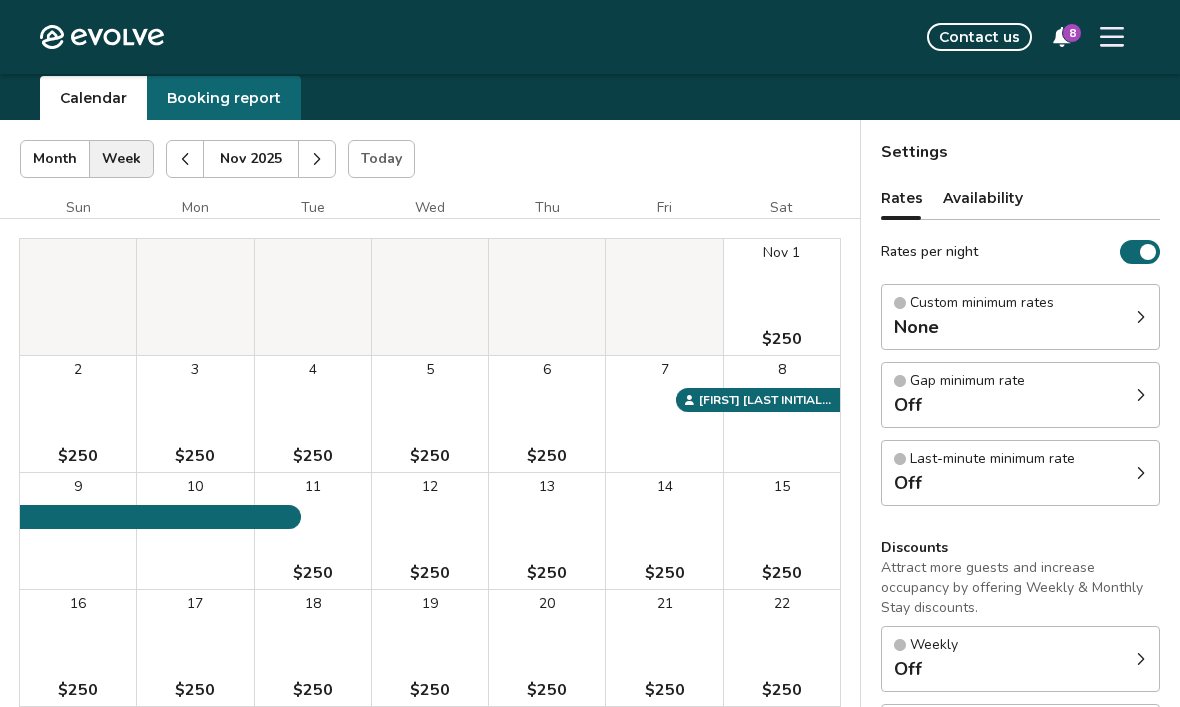 scroll, scrollTop: 0, scrollLeft: 0, axis: both 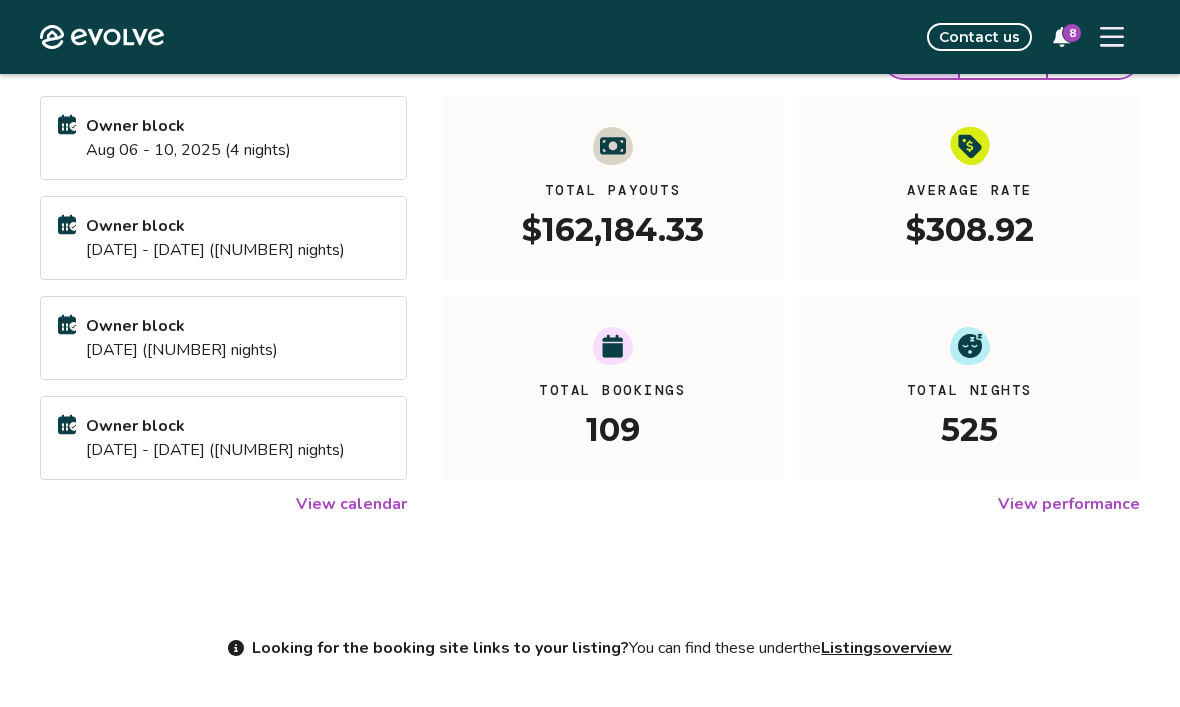 click on "View calendar" at bounding box center (351, 504) 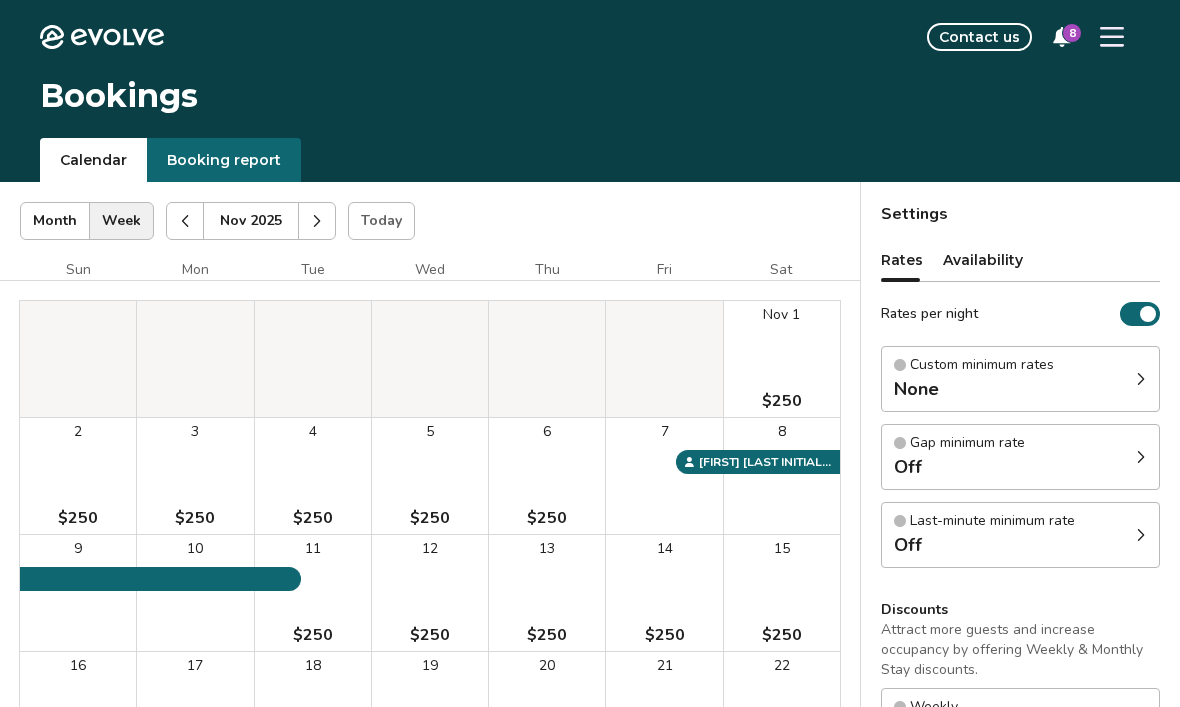 click on "5 $250" at bounding box center (430, 476) 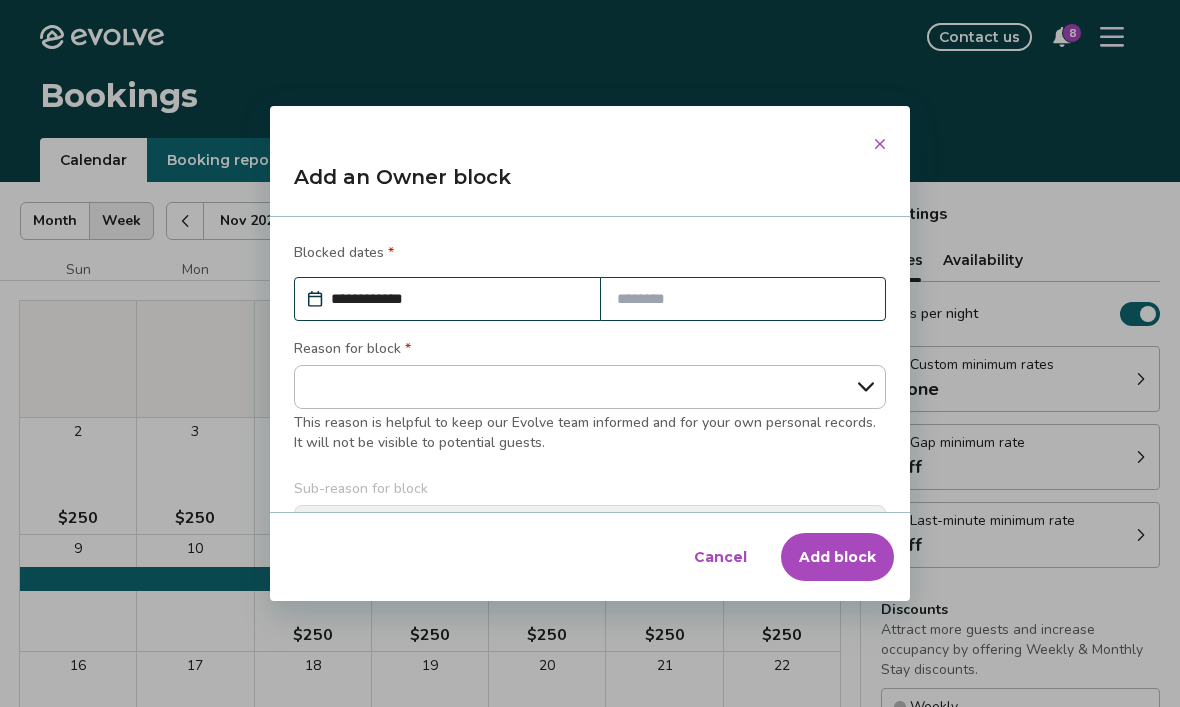 select on "**********" 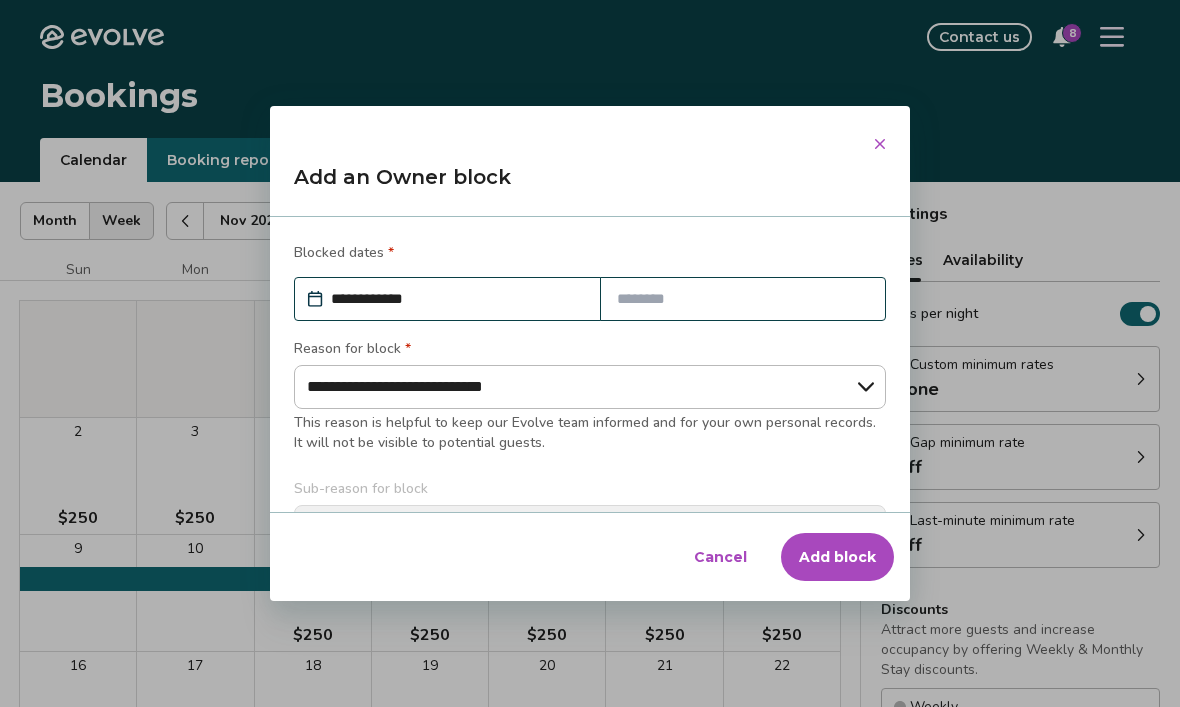 type on "*" 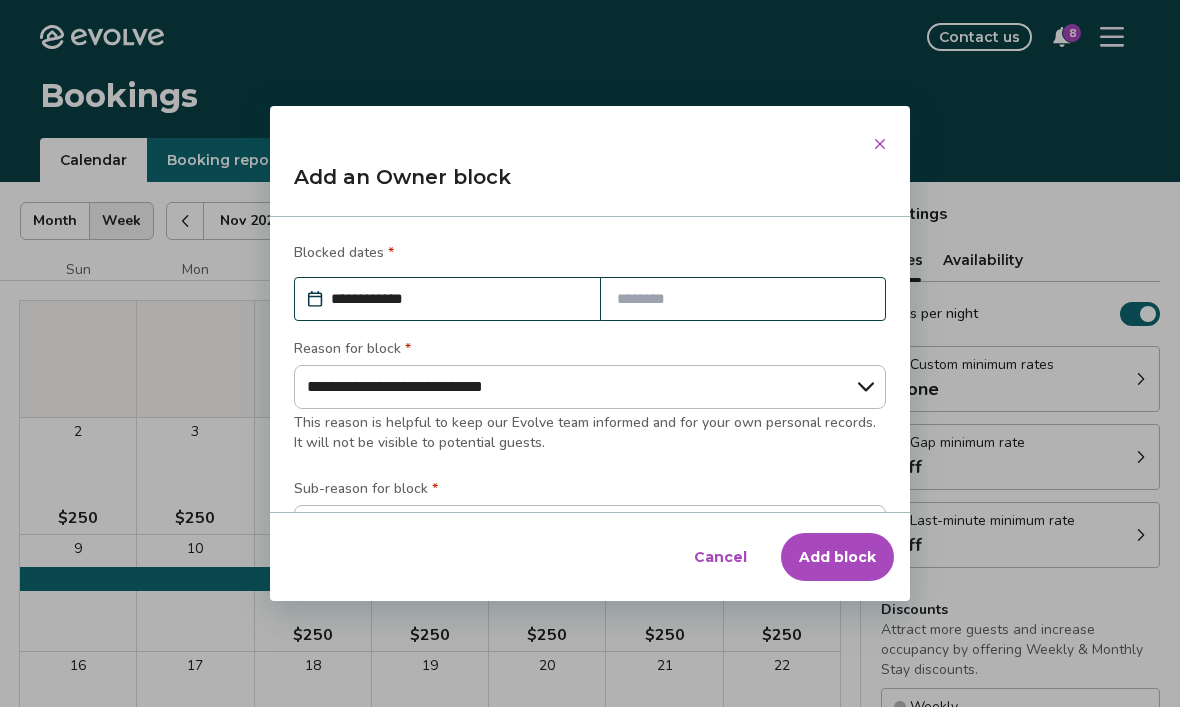 click on "**********" at bounding box center (457, 299) 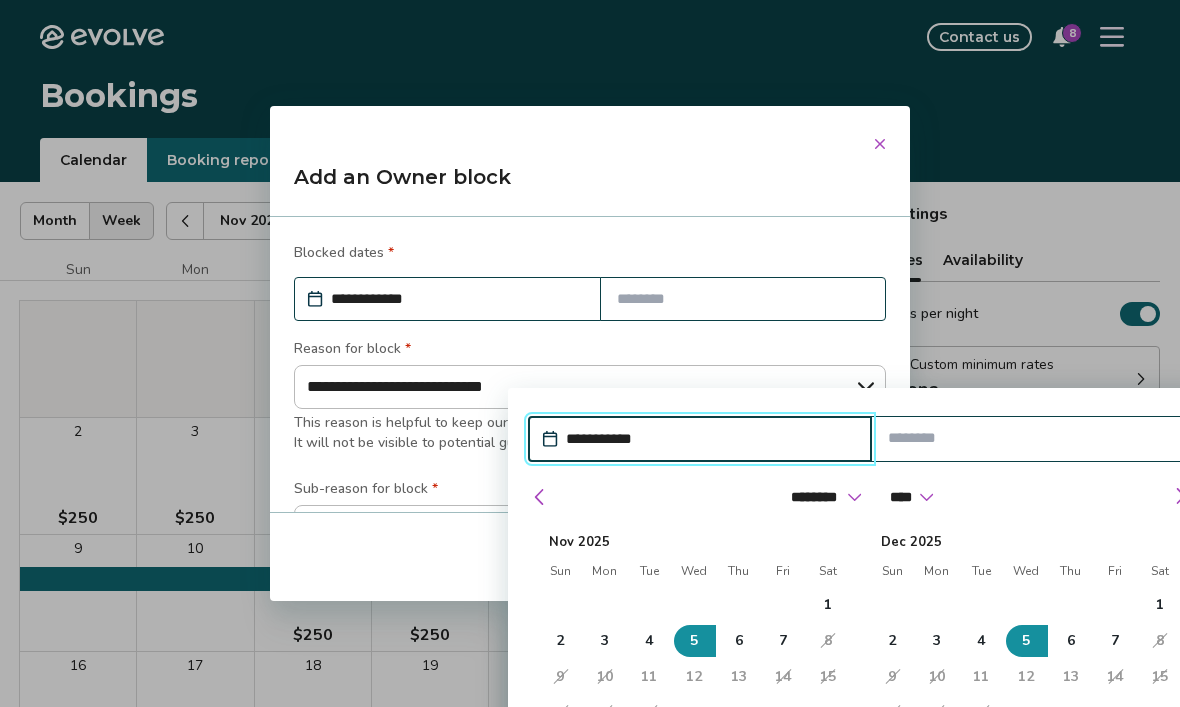 click on "13" at bounding box center (738, 677) 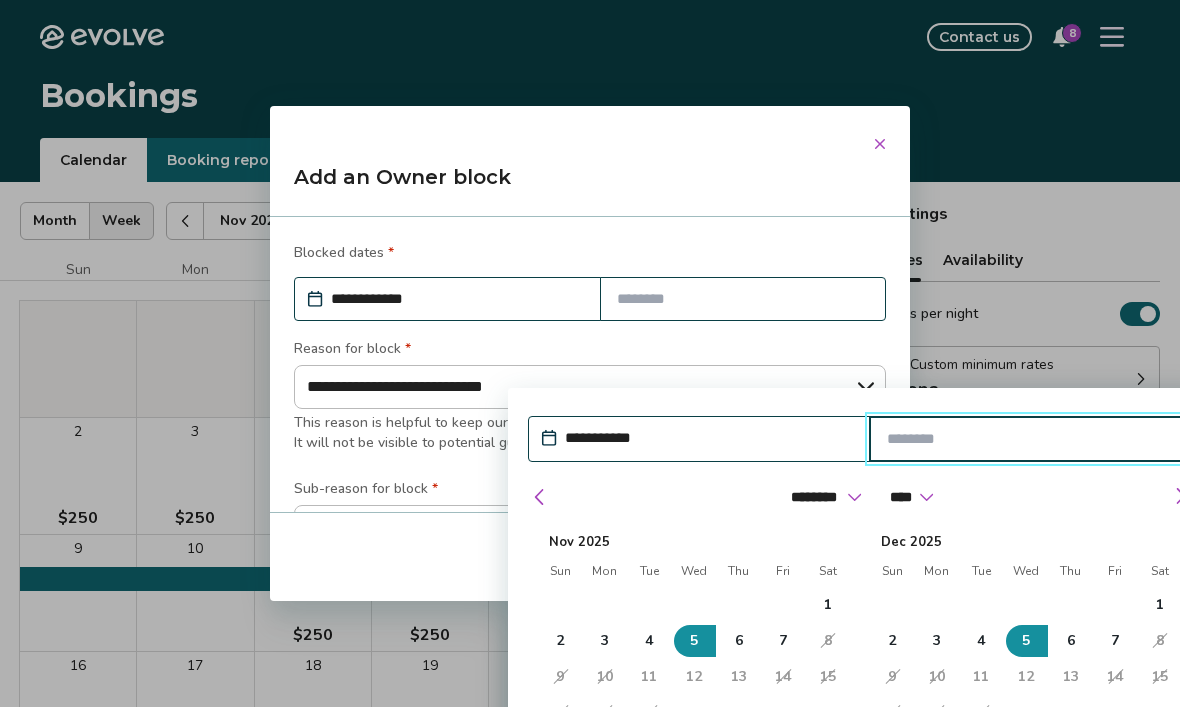 click at bounding box center [1031, 439] 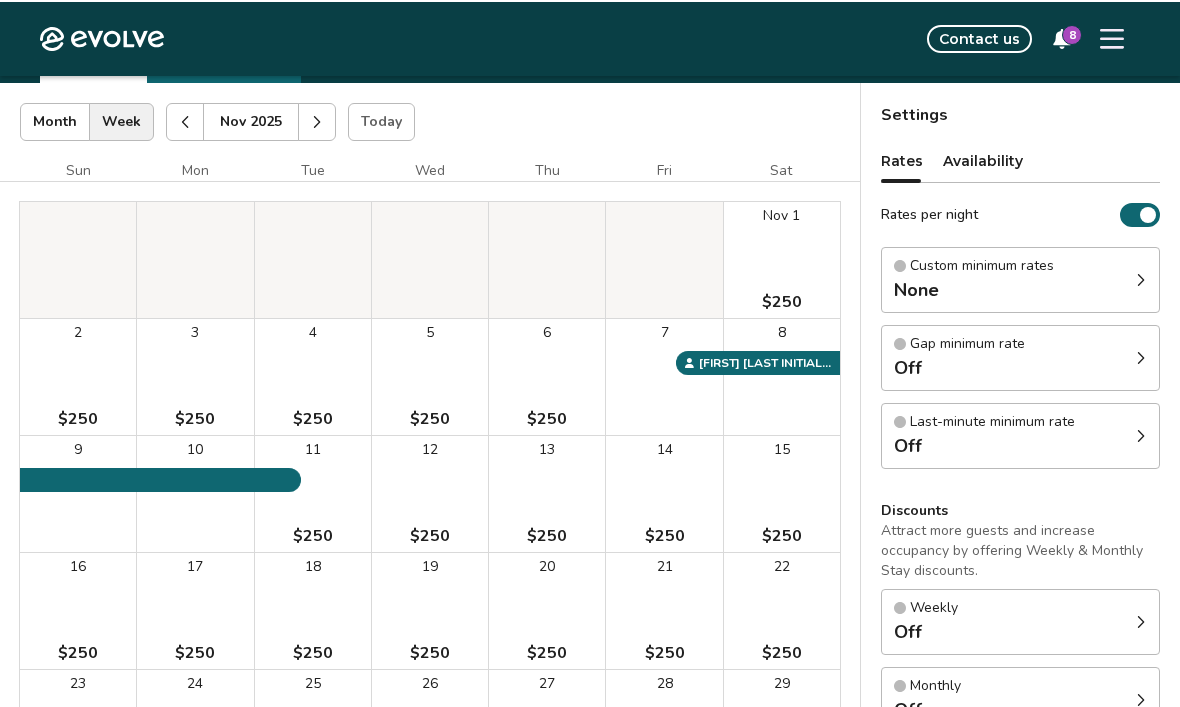 click on "13 $250" at bounding box center (547, 492) 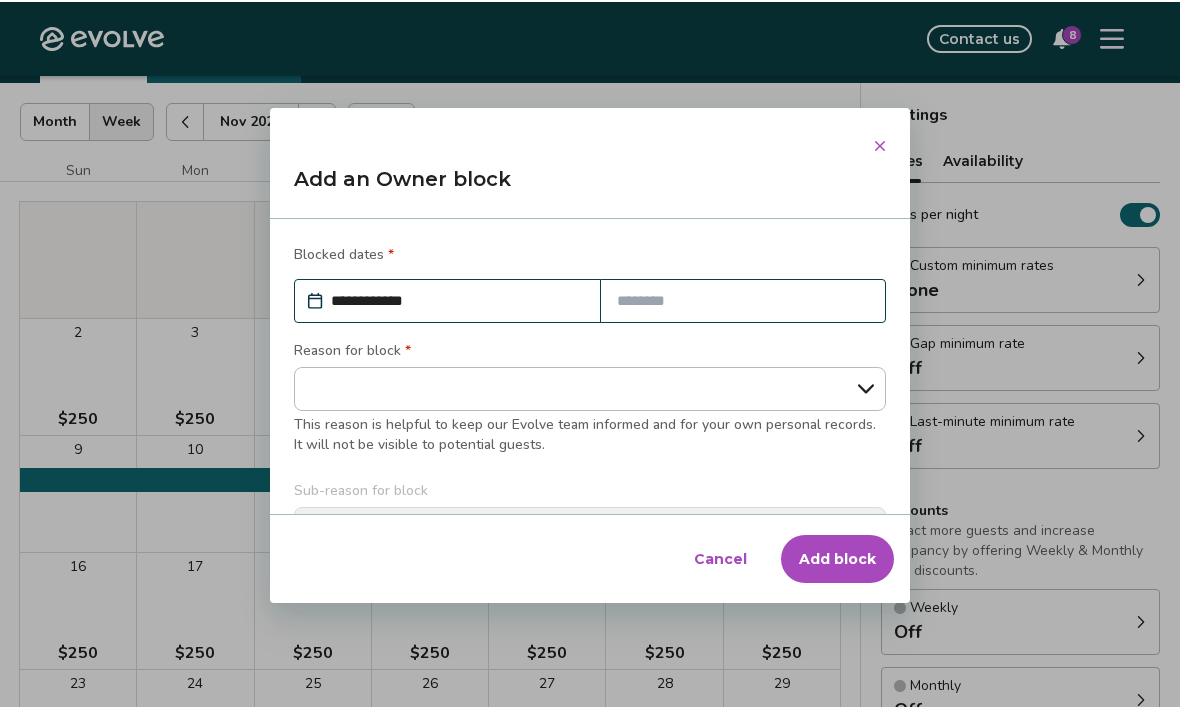 type on "*" 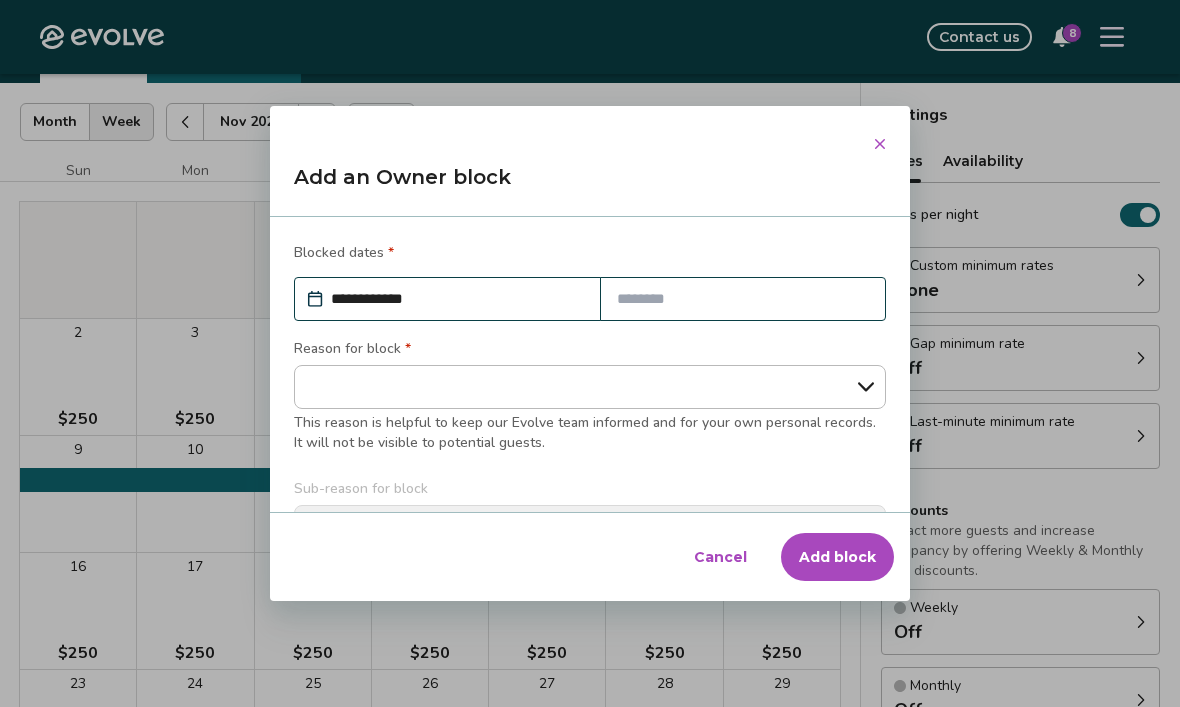 select on "**********" 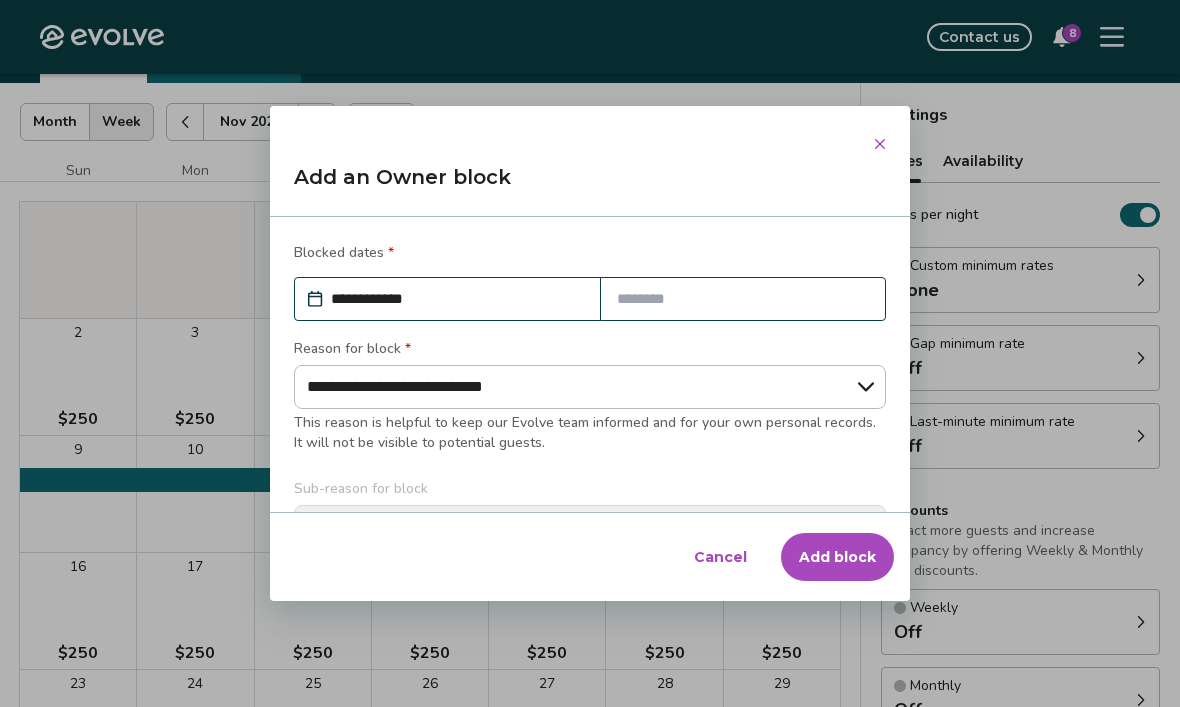 type on "*" 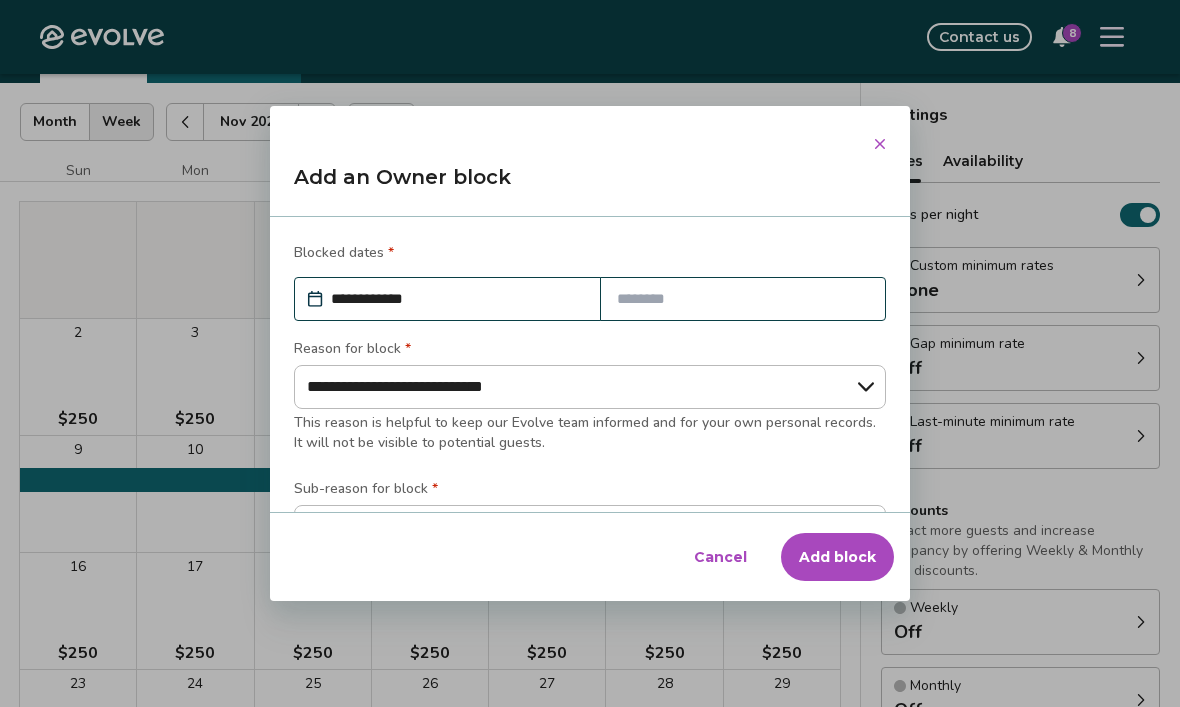 click at bounding box center (743, 299) 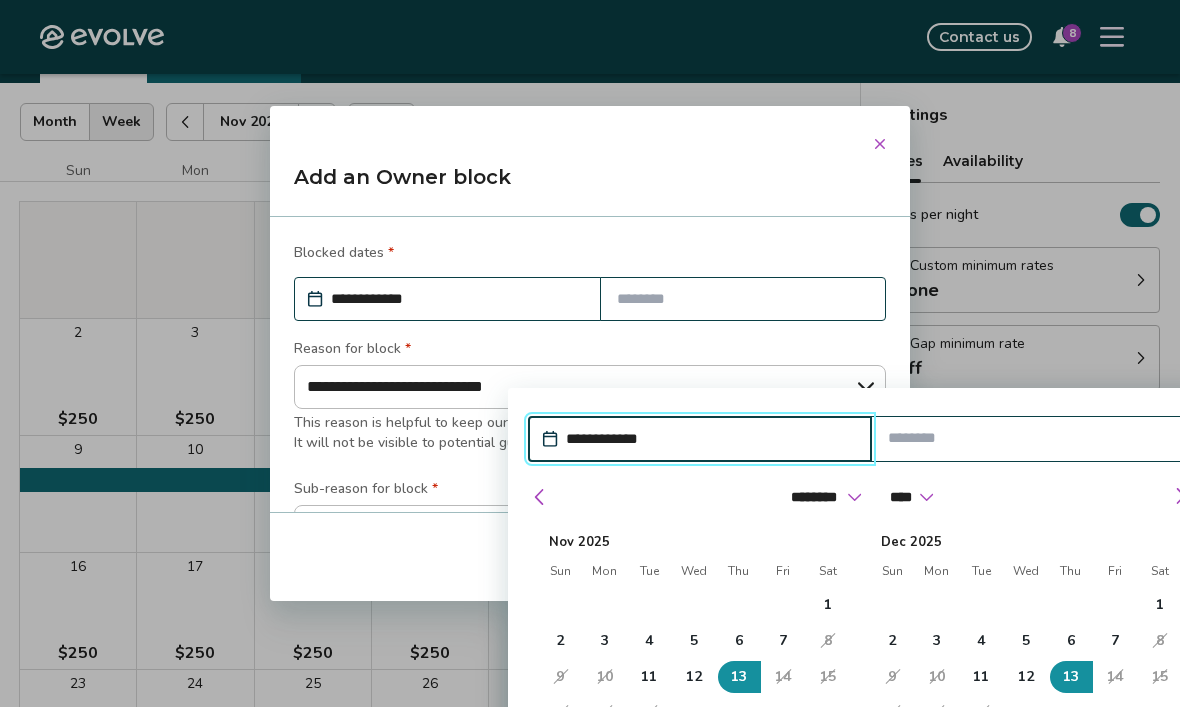 click on "19" at bounding box center [694, 713] 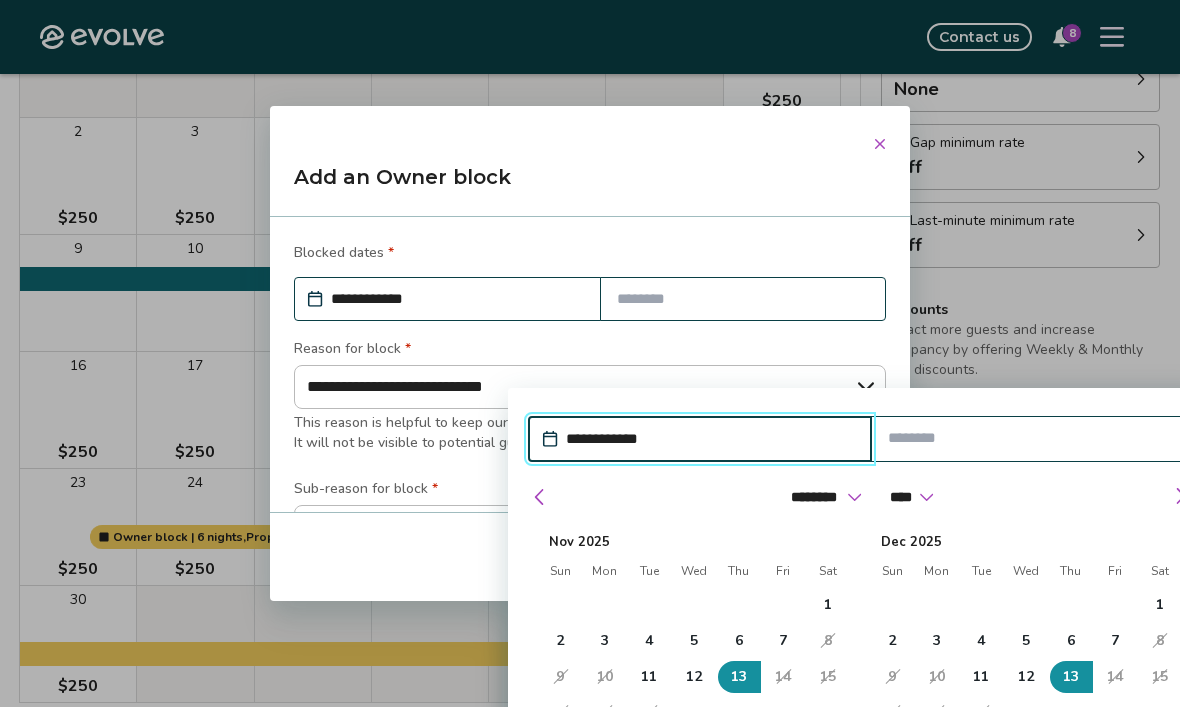 scroll, scrollTop: 426, scrollLeft: 0, axis: vertical 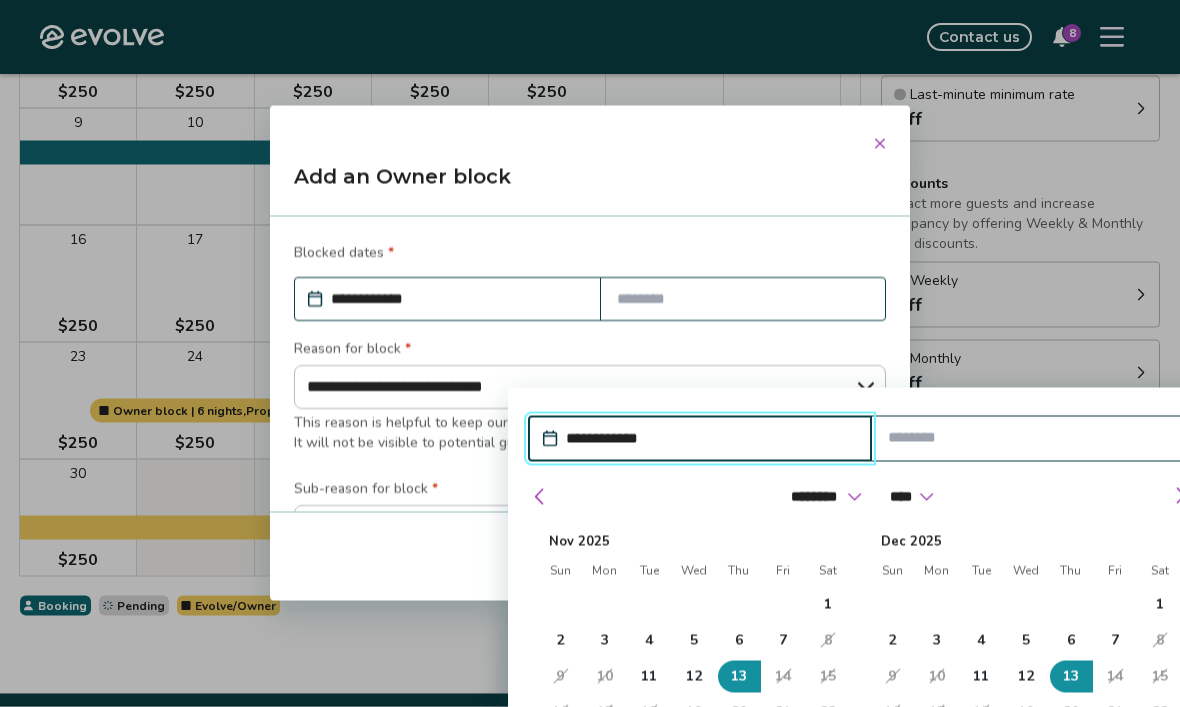 click on "**********" at bounding box center [590, 353] 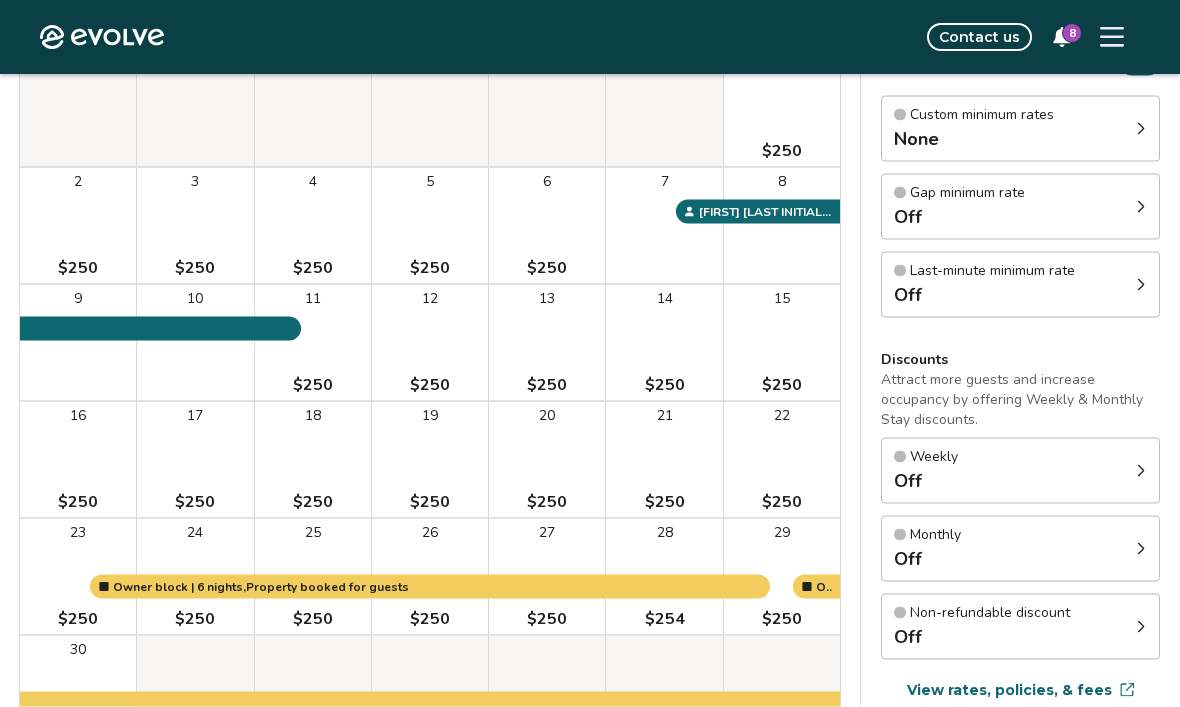 click on "13 $250" at bounding box center [547, 343] 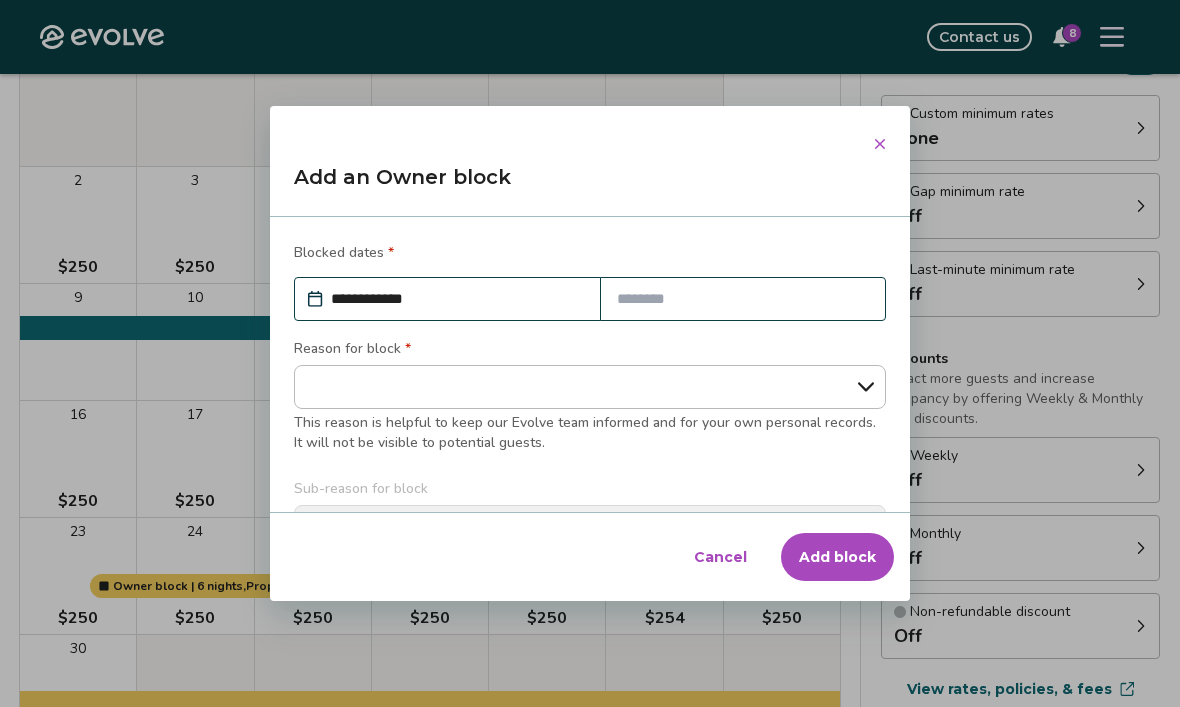 click at bounding box center (743, 299) 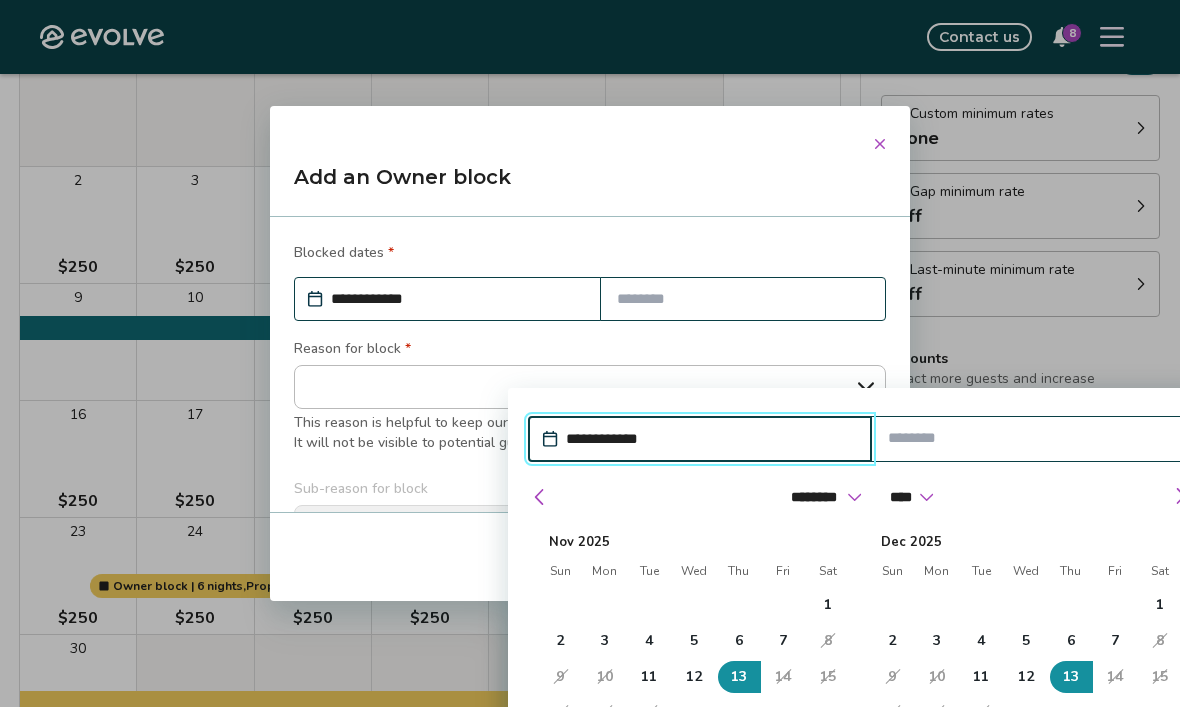 click on "19" at bounding box center (694, 713) 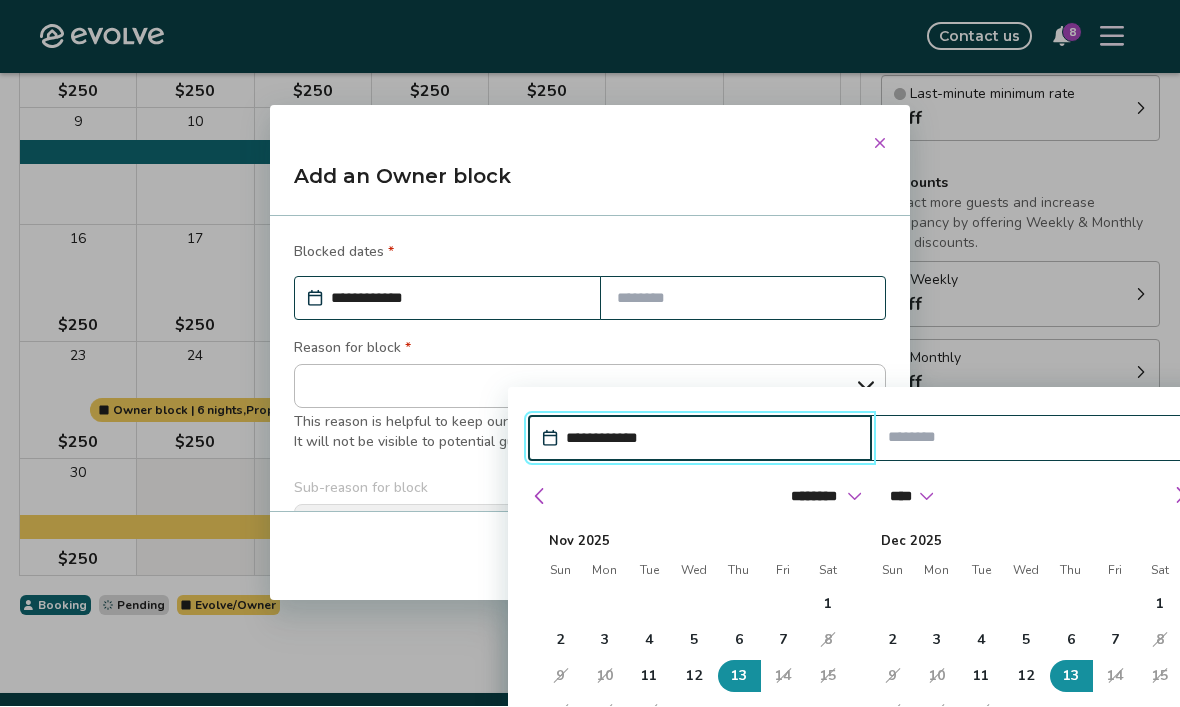 click on "**********" at bounding box center (590, 353) 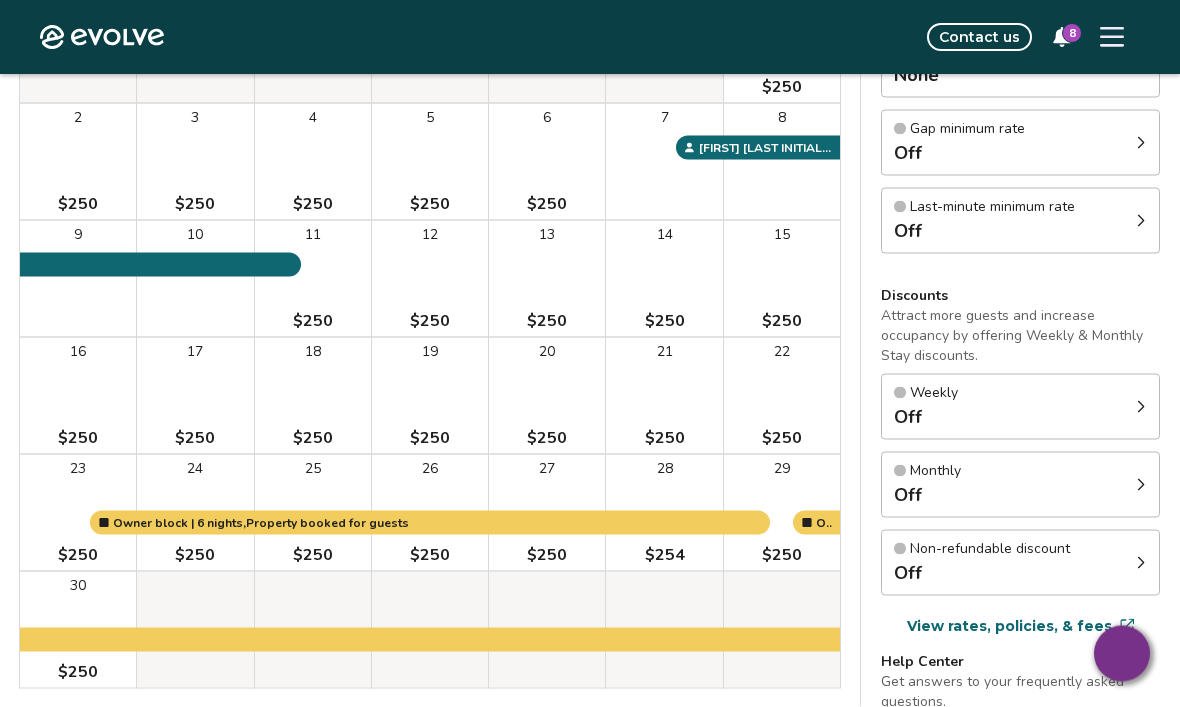 scroll, scrollTop: 295, scrollLeft: 0, axis: vertical 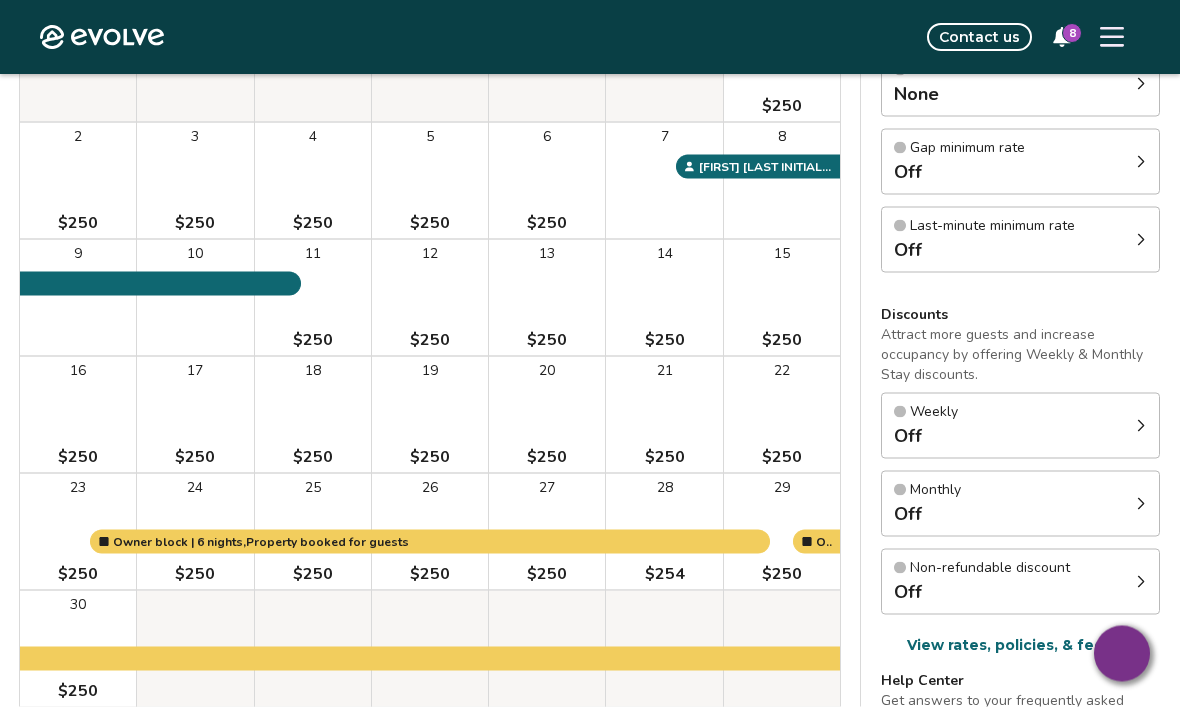 click on "13 $250" at bounding box center [547, 298] 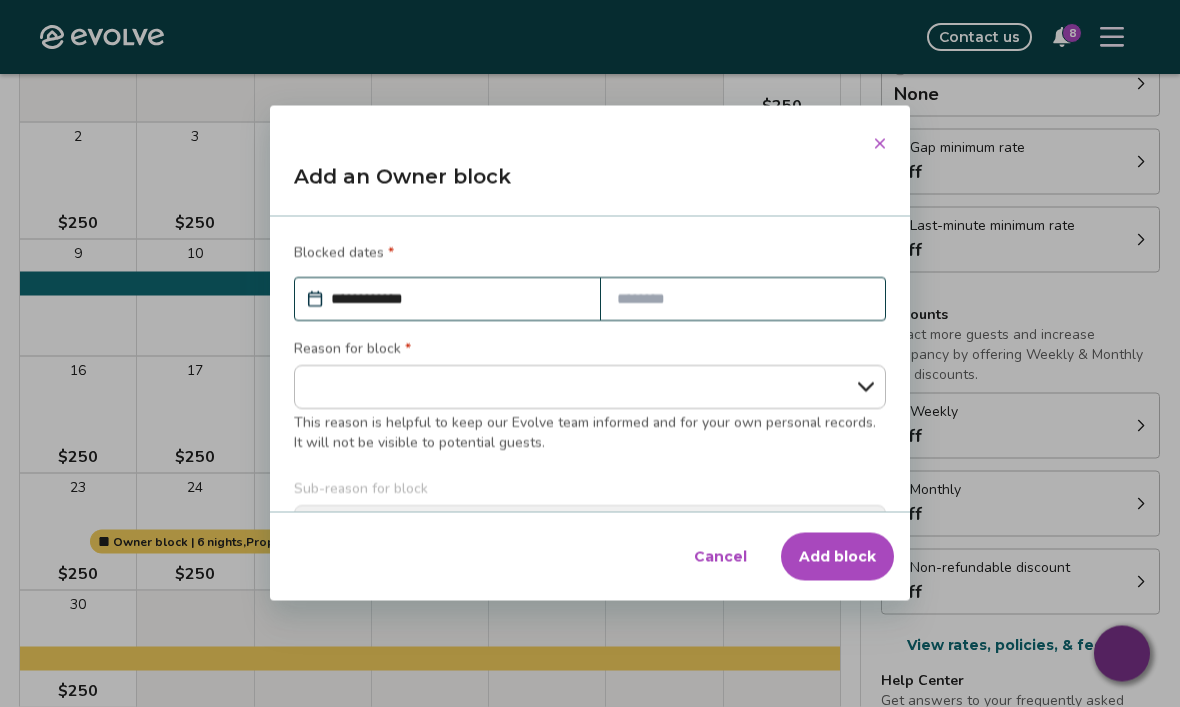 type on "*" 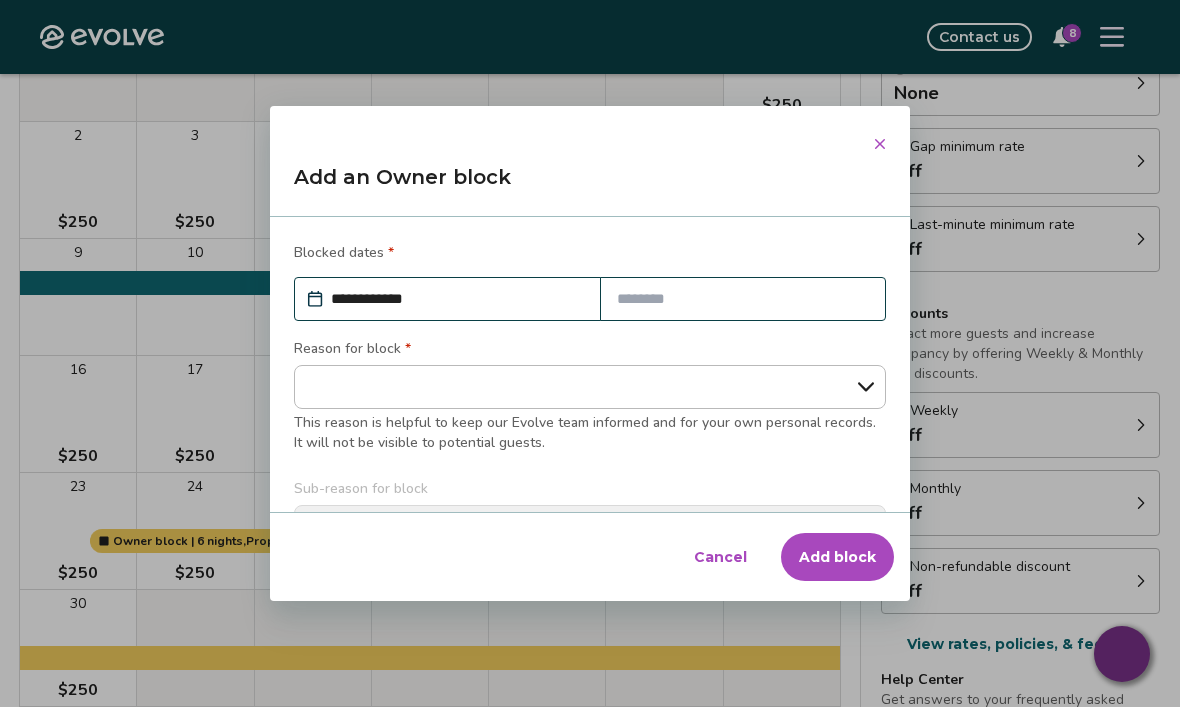 click at bounding box center (743, 299) 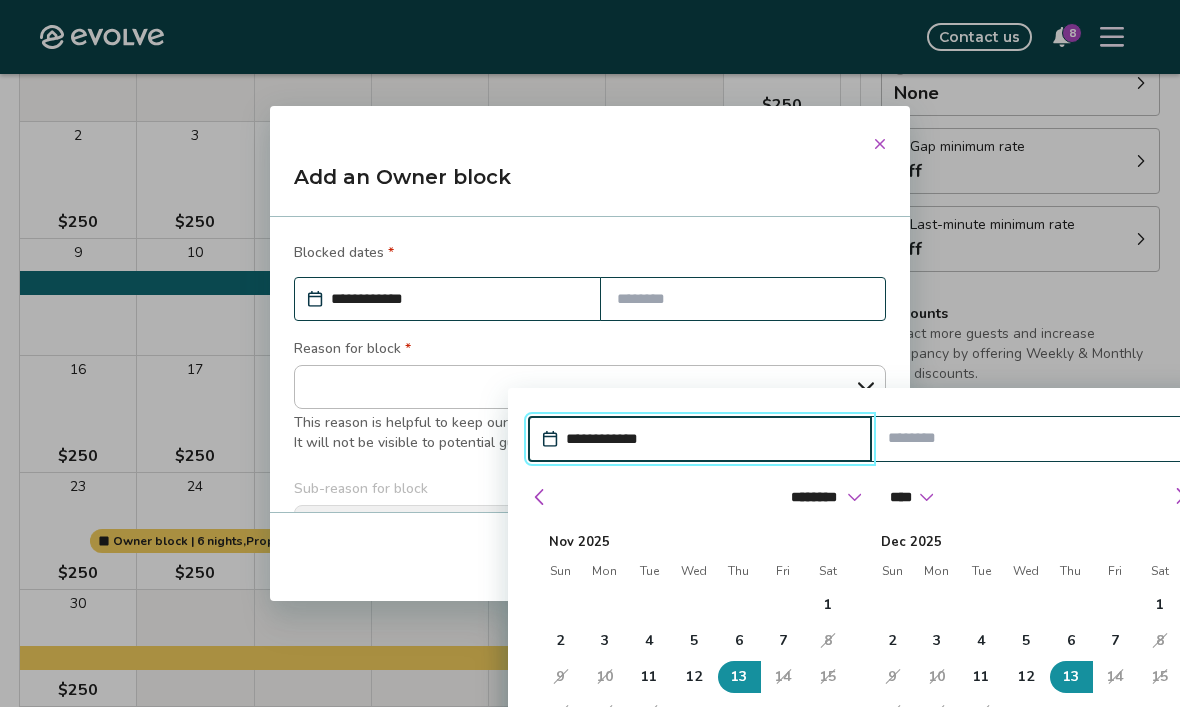 click at bounding box center [1032, 438] 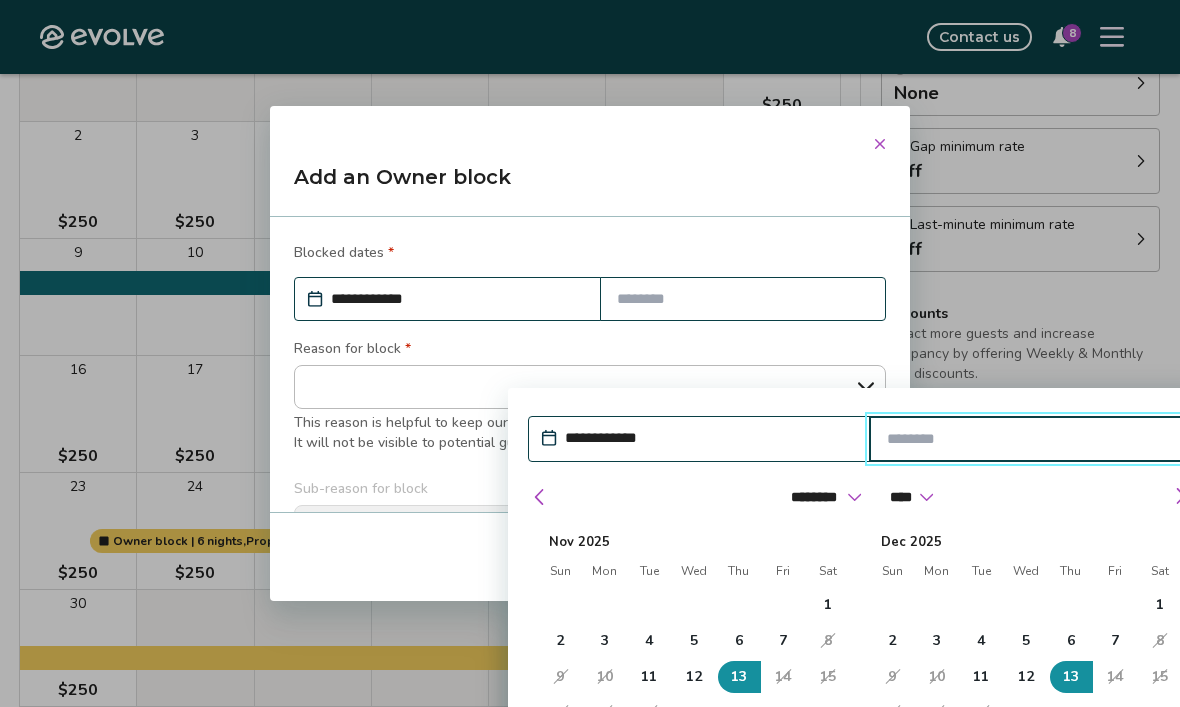 click on "19" at bounding box center [694, 713] 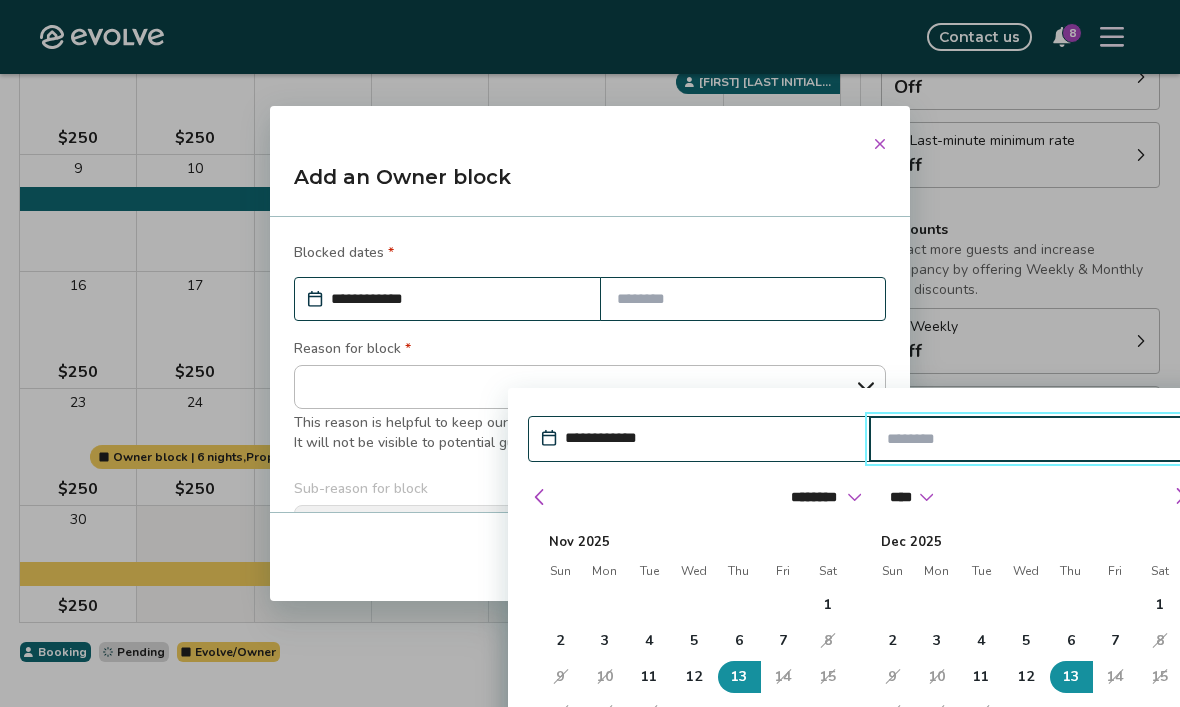 scroll, scrollTop: 382, scrollLeft: 0, axis: vertical 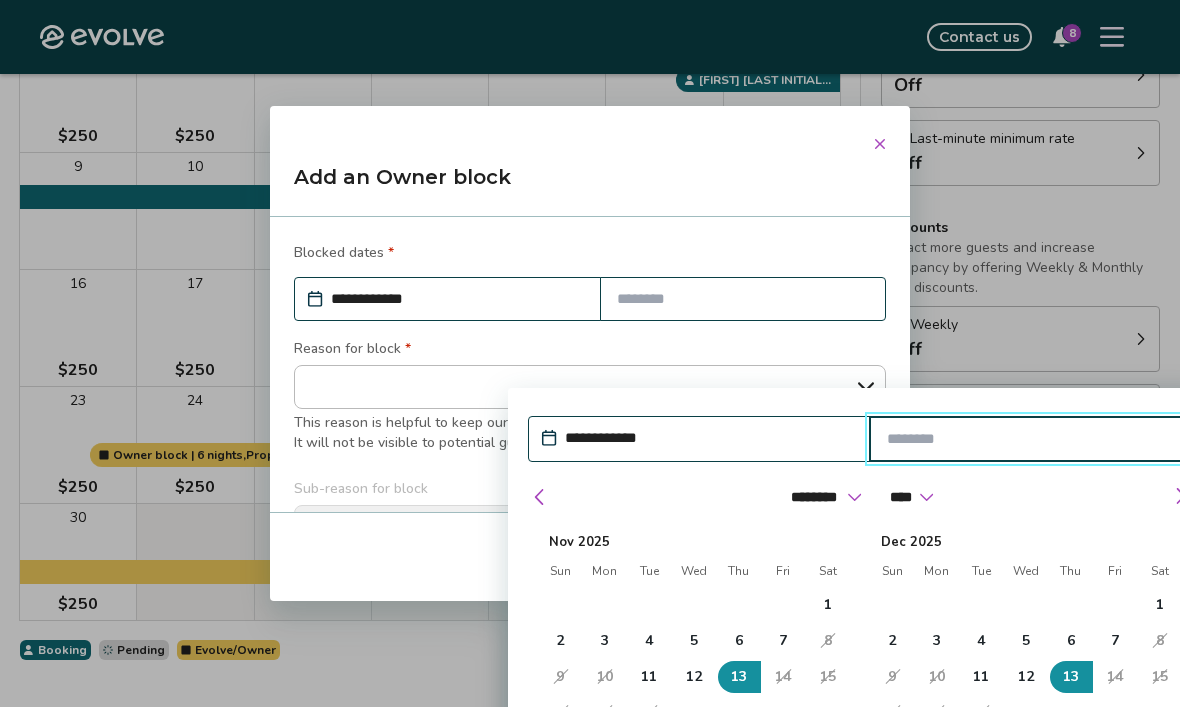 click on "**********" at bounding box center [590, 353] 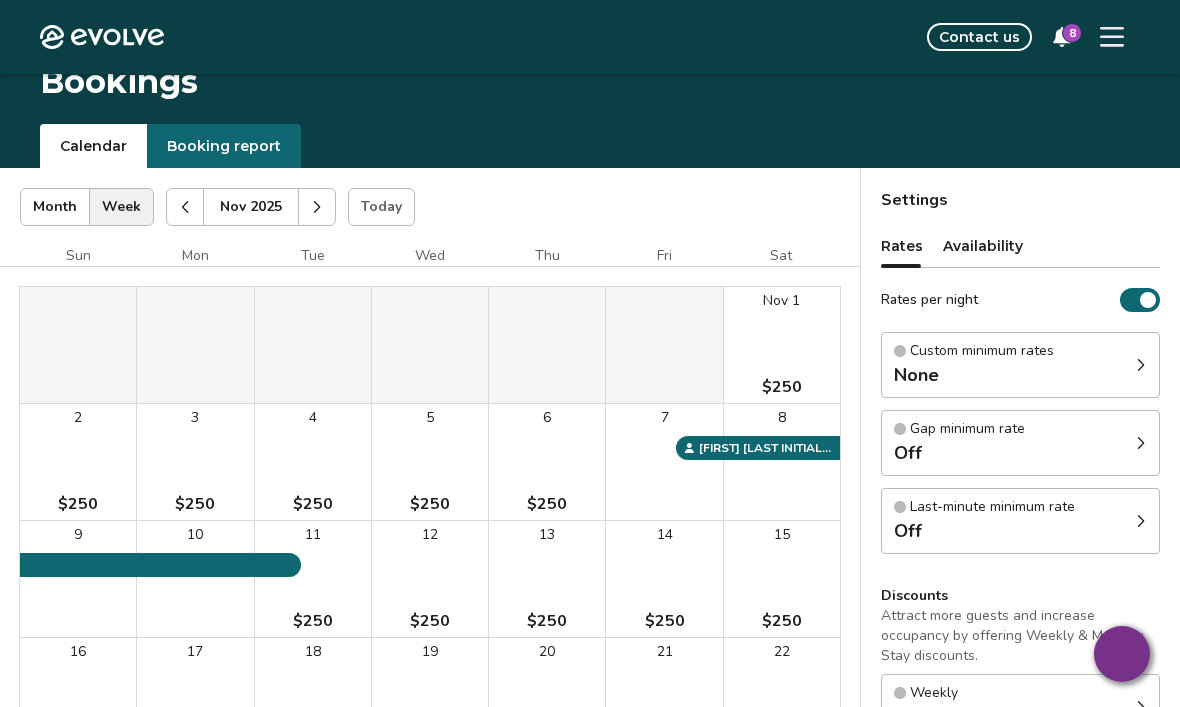 scroll, scrollTop: 27, scrollLeft: 0, axis: vertical 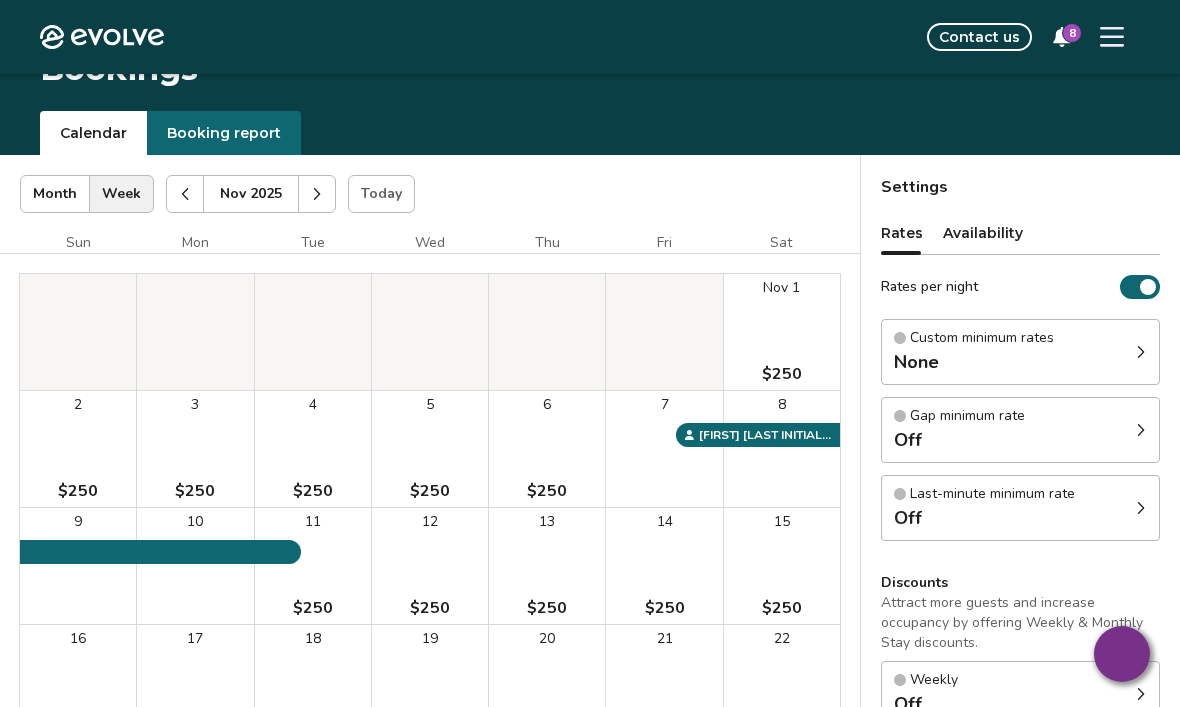 click 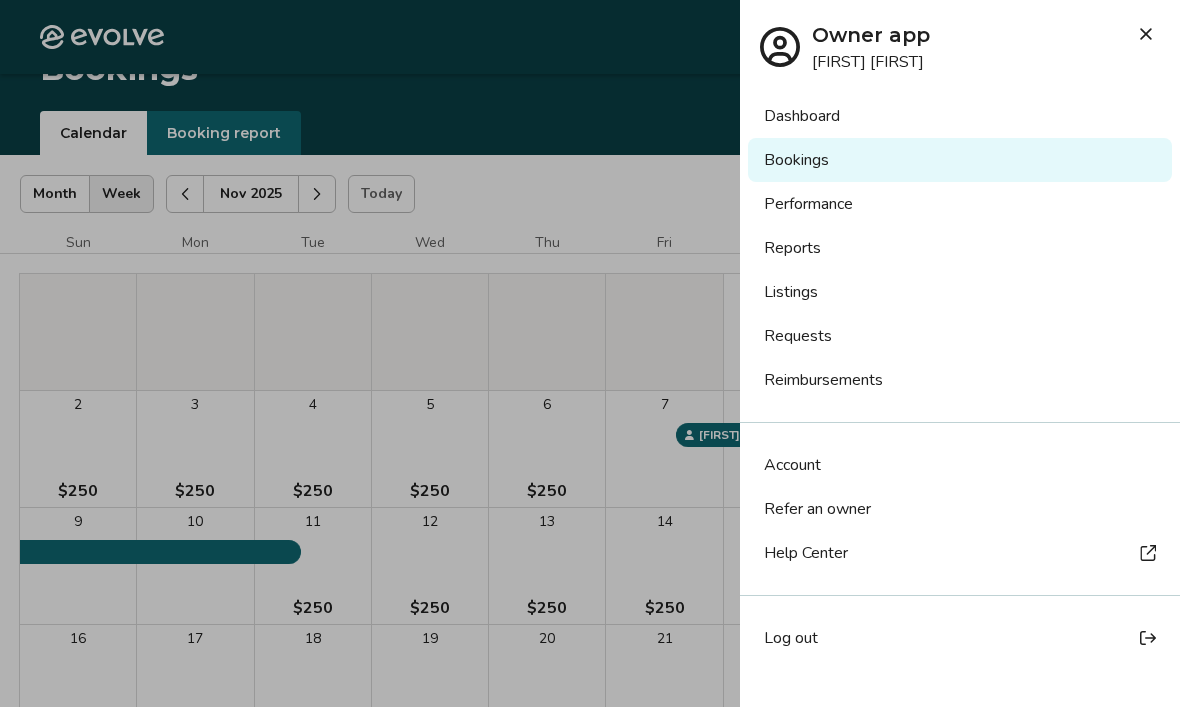 click on "Bookings" at bounding box center (960, 160) 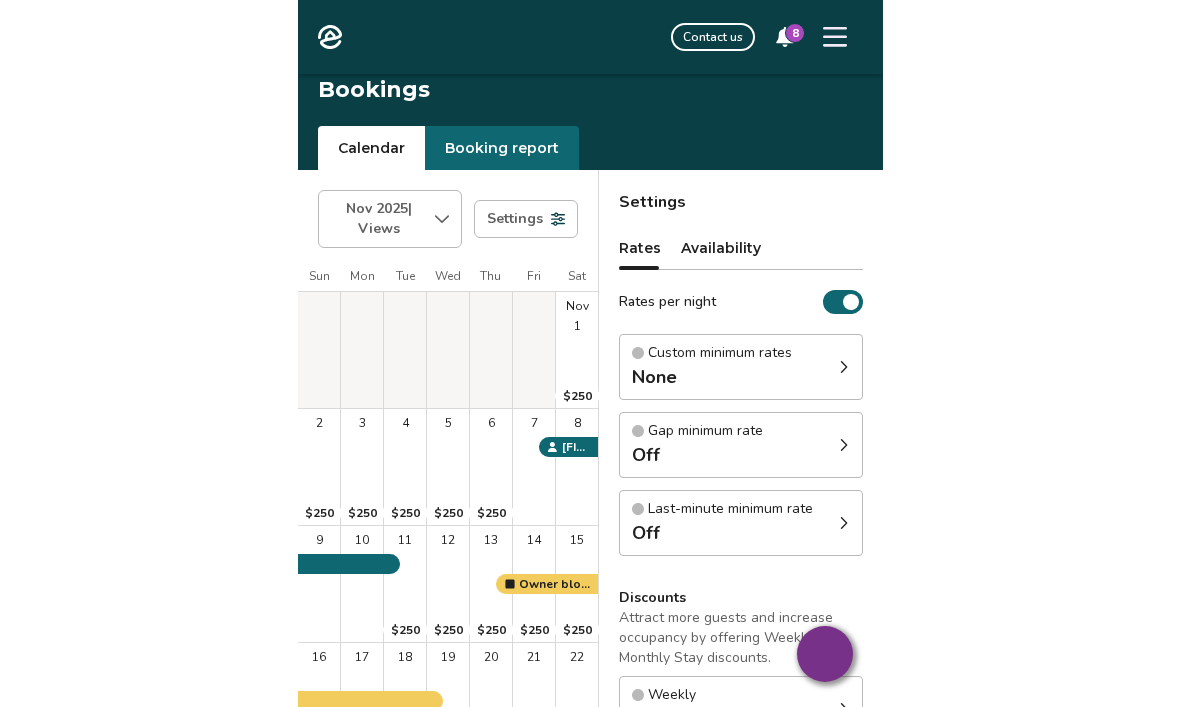 scroll, scrollTop: 327, scrollLeft: 0, axis: vertical 